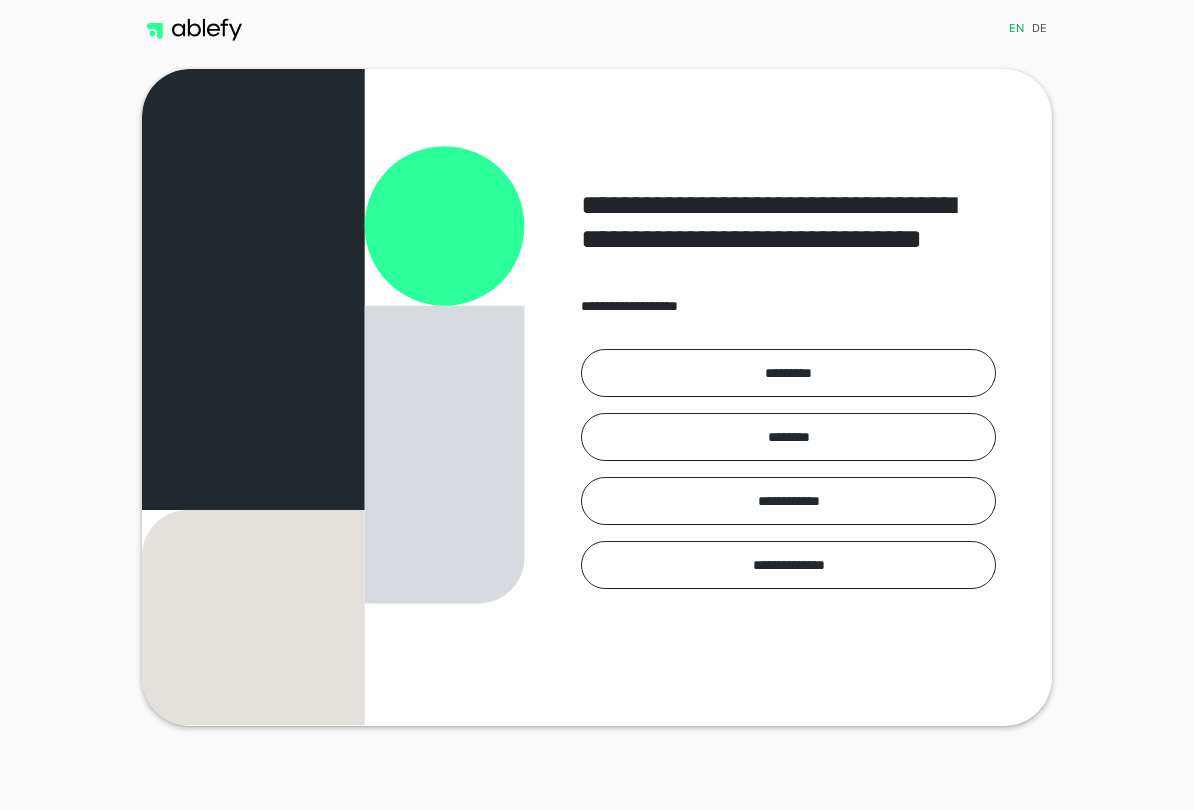 scroll, scrollTop: 0, scrollLeft: 0, axis: both 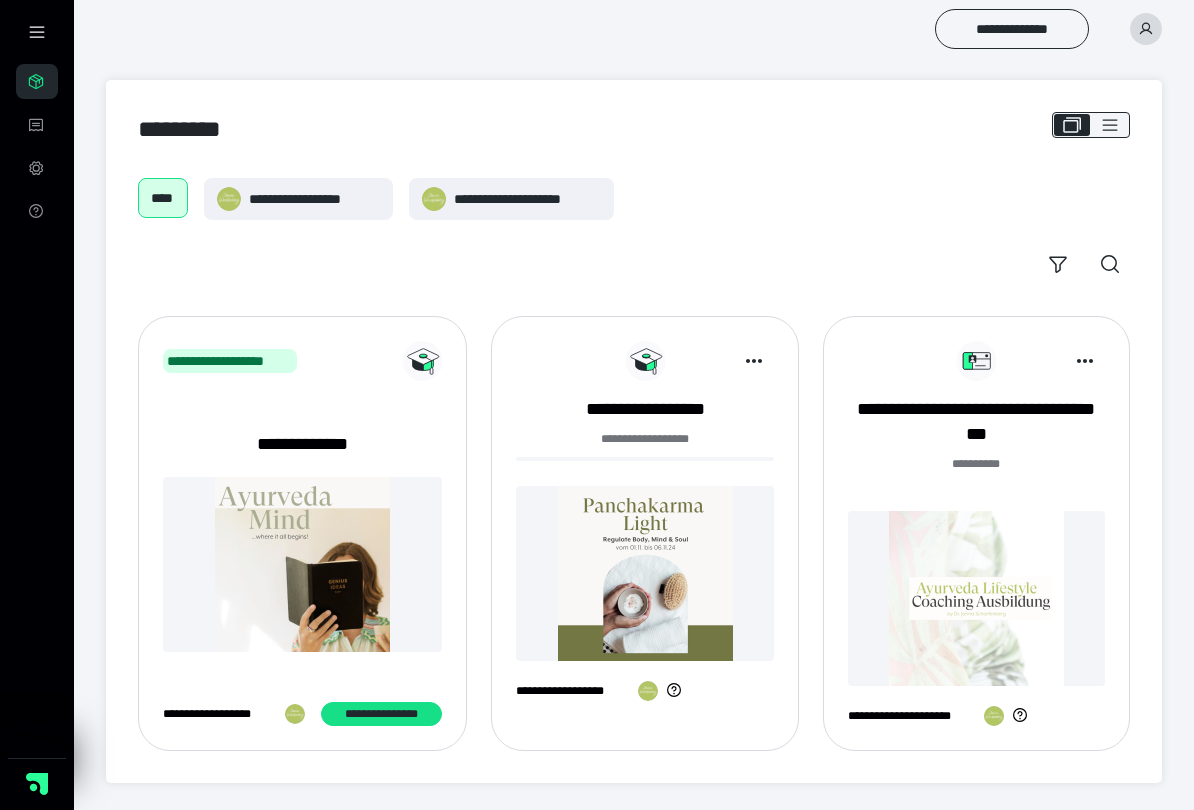 click on "**********" at bounding box center (976, 533) 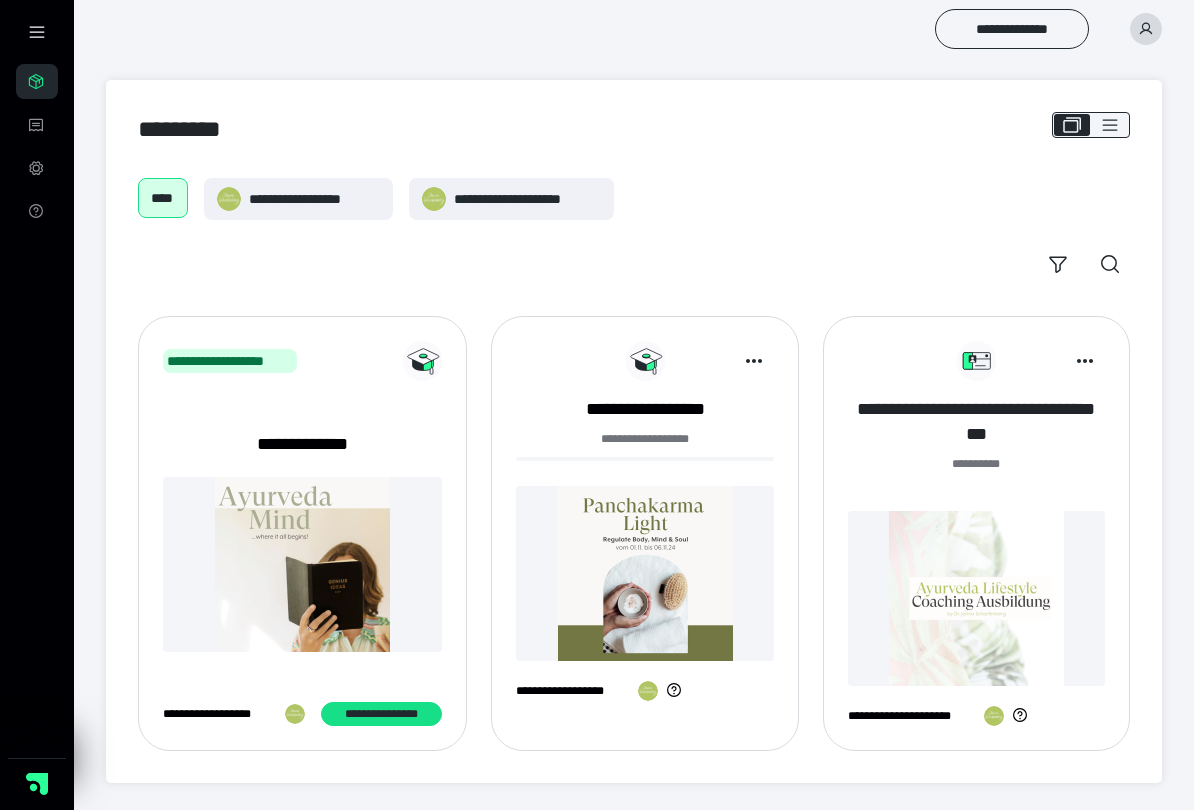 click on "**********" at bounding box center (976, 422) 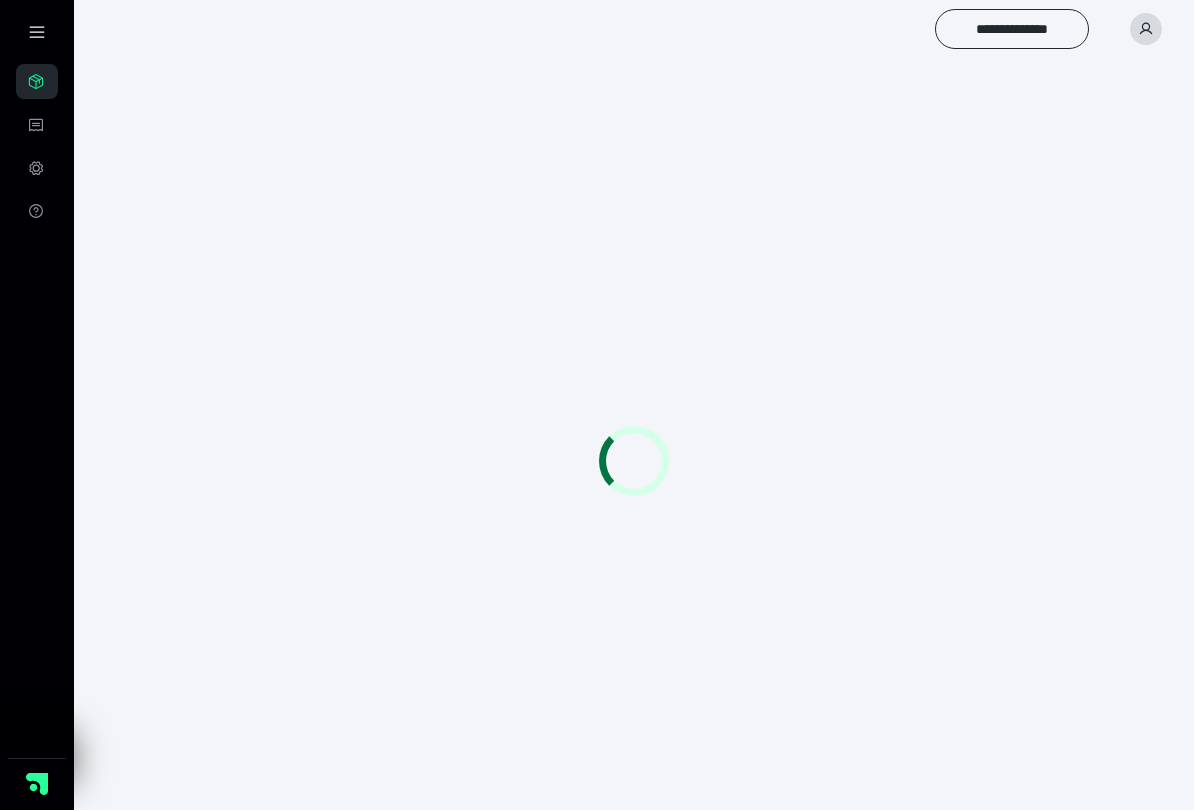 scroll, scrollTop: 0, scrollLeft: 0, axis: both 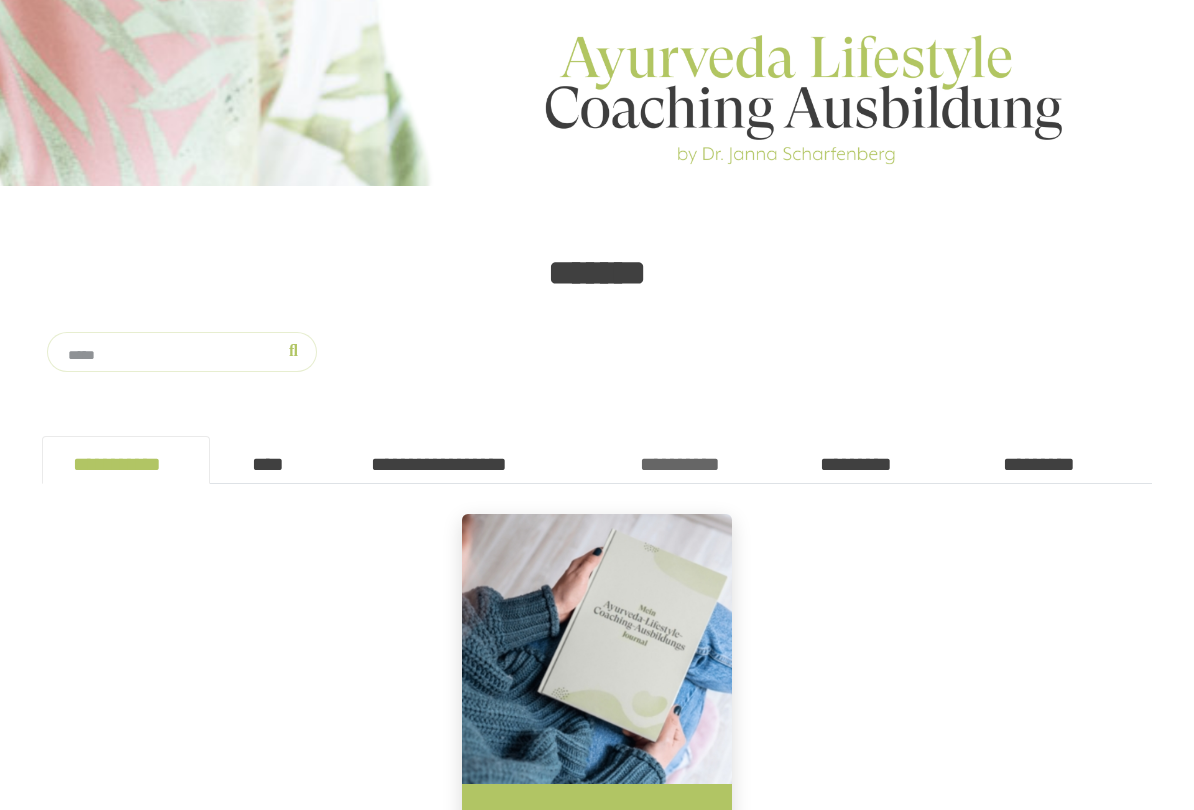 click on "**********" at bounding box center (699, 460) 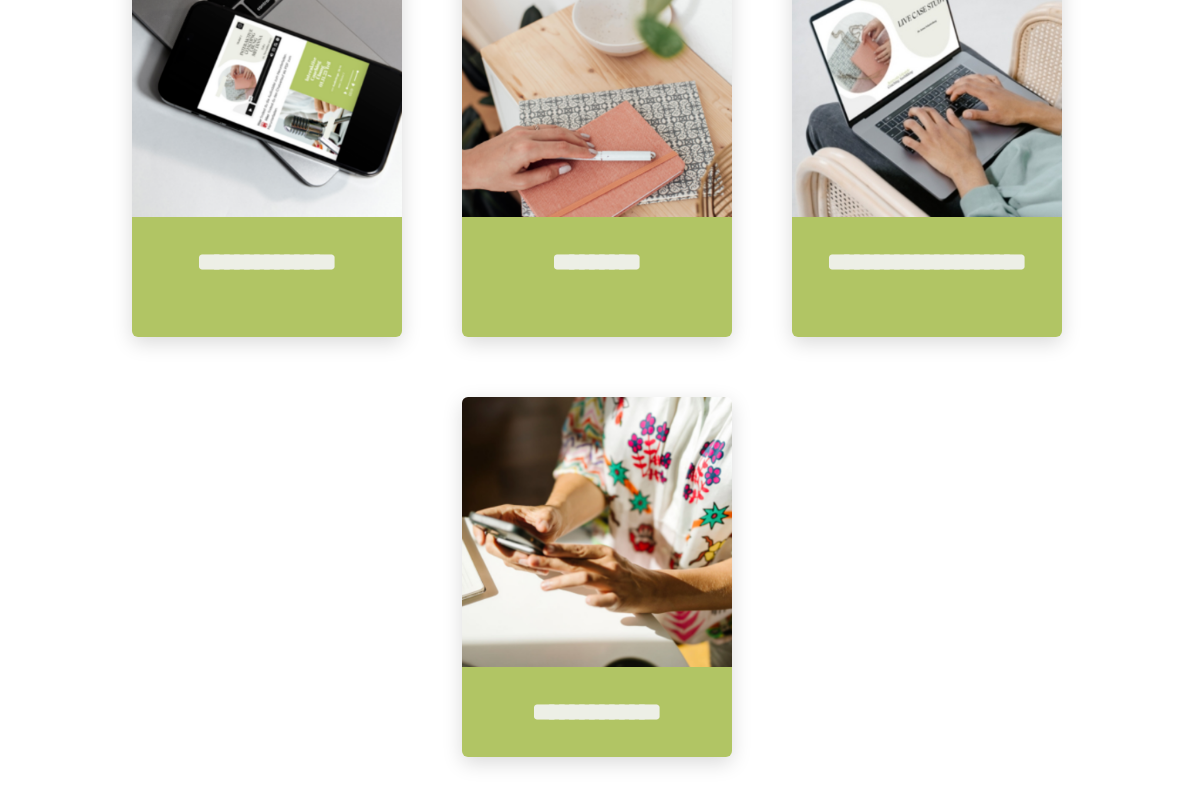 scroll, scrollTop: 567, scrollLeft: 0, axis: vertical 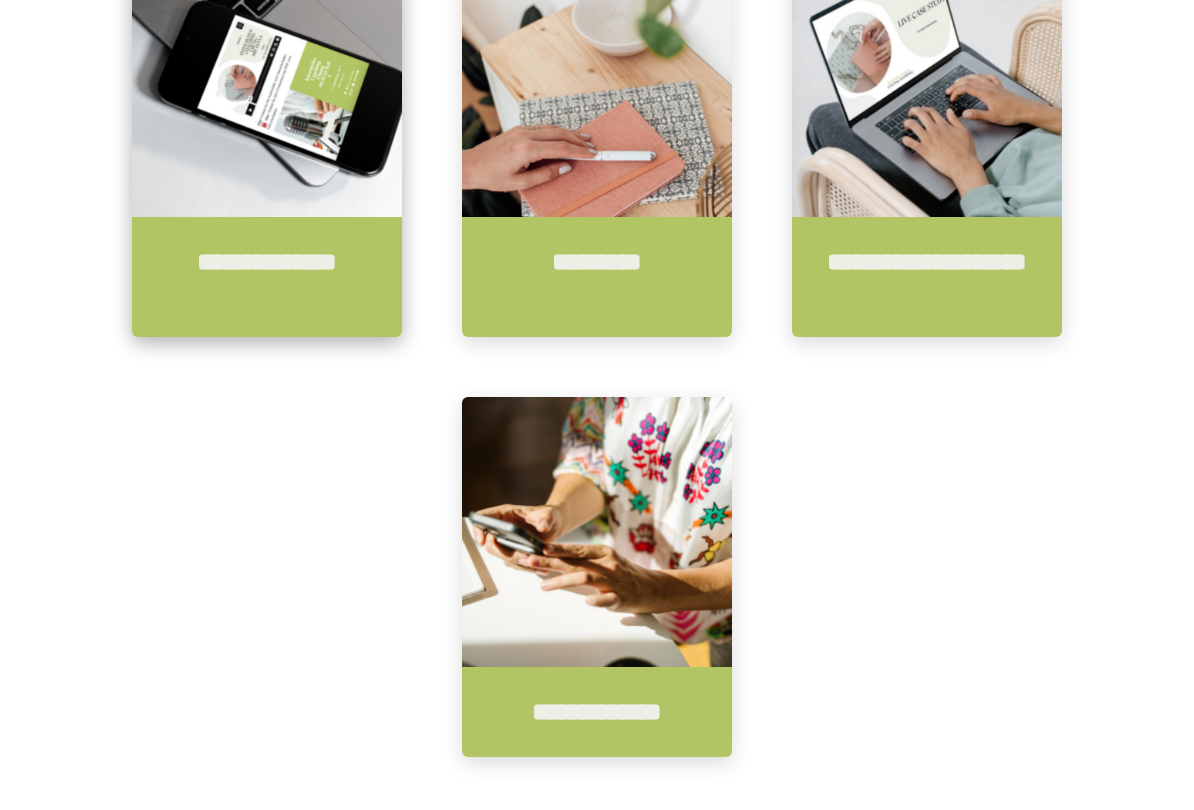 click on "**********" at bounding box center (267, 277) 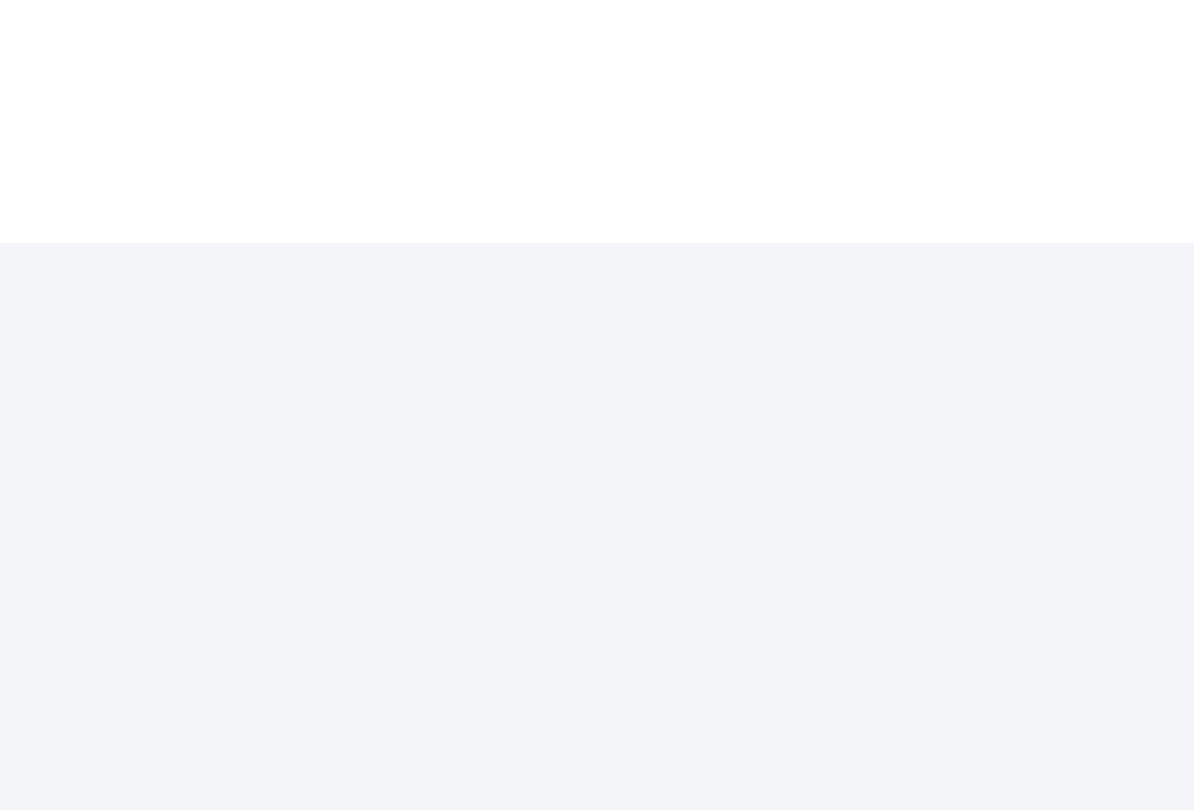 scroll, scrollTop: 0, scrollLeft: 0, axis: both 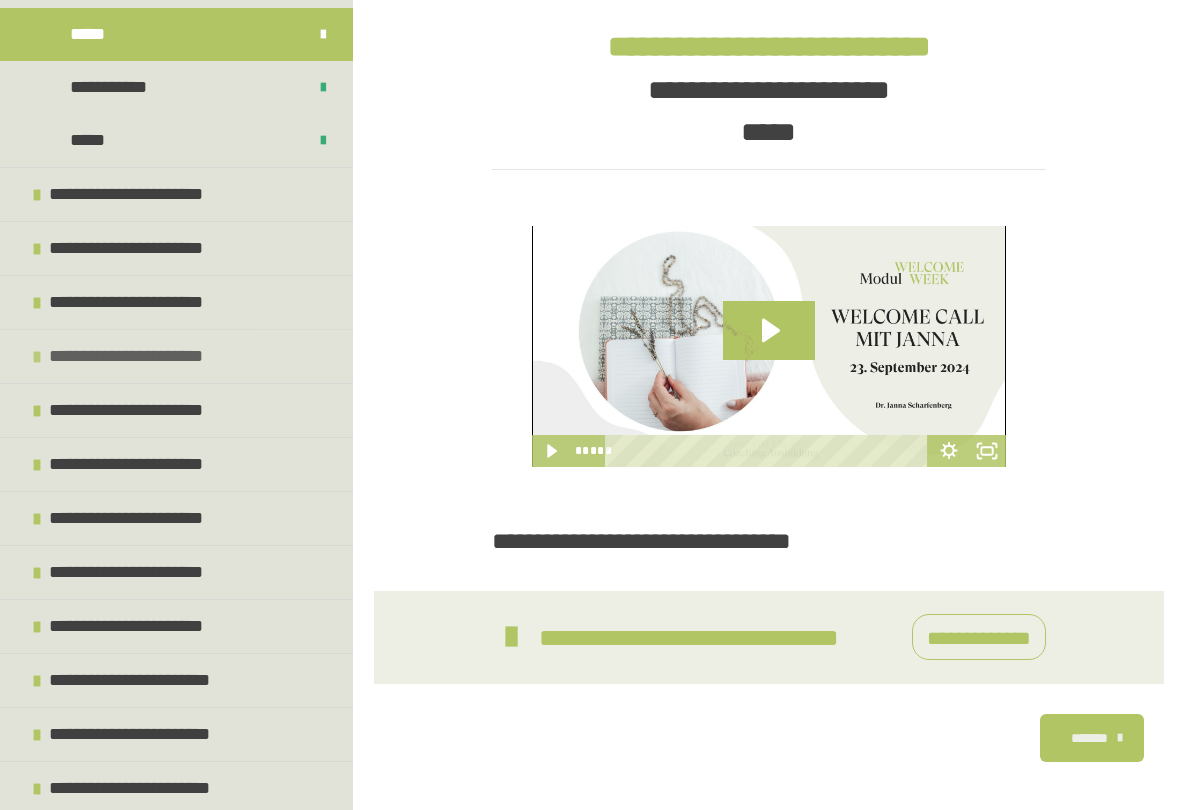 click on "**********" at bounding box center (136, 356) 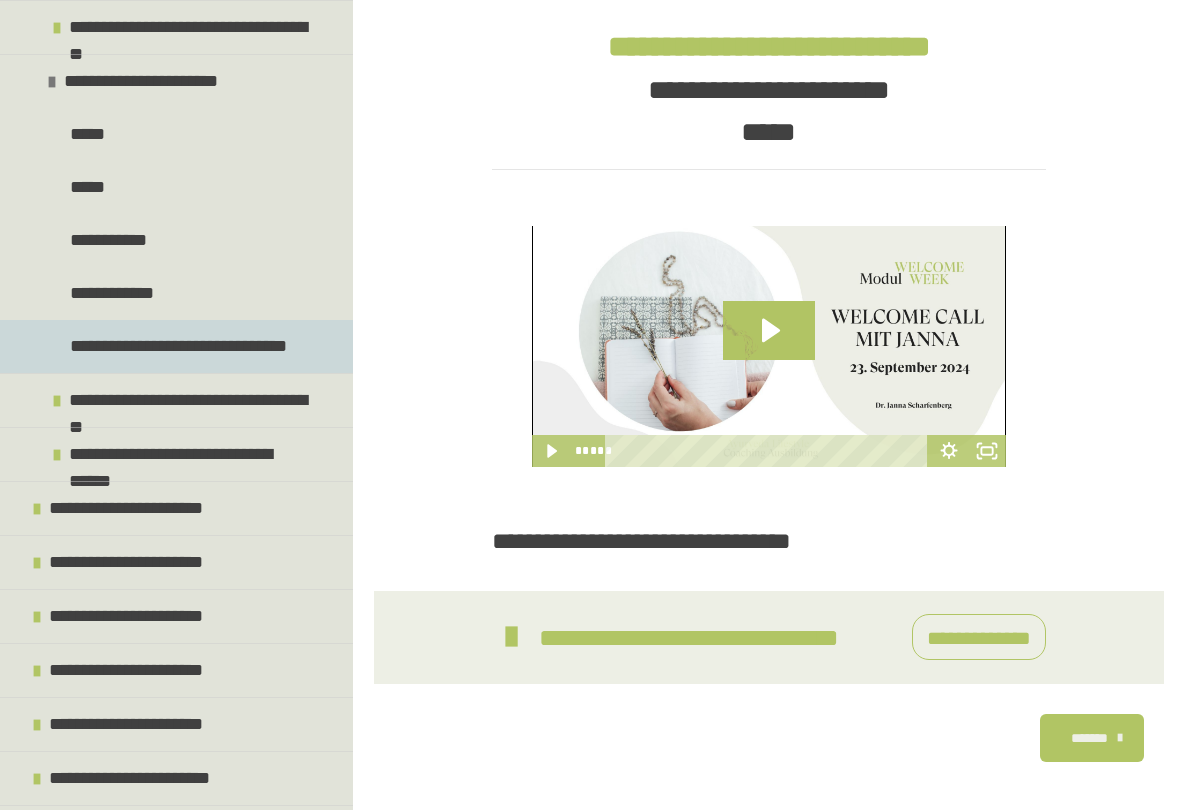 scroll, scrollTop: 620, scrollLeft: 0, axis: vertical 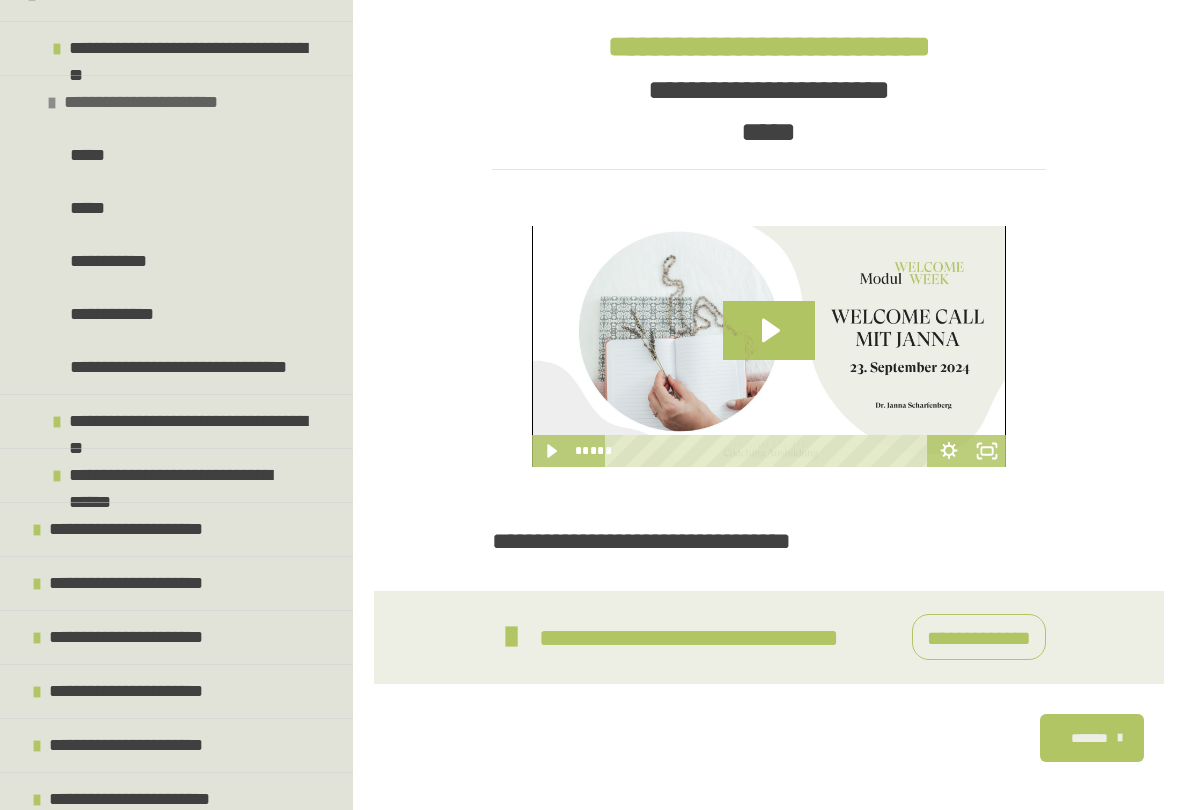 click at bounding box center [52, 103] 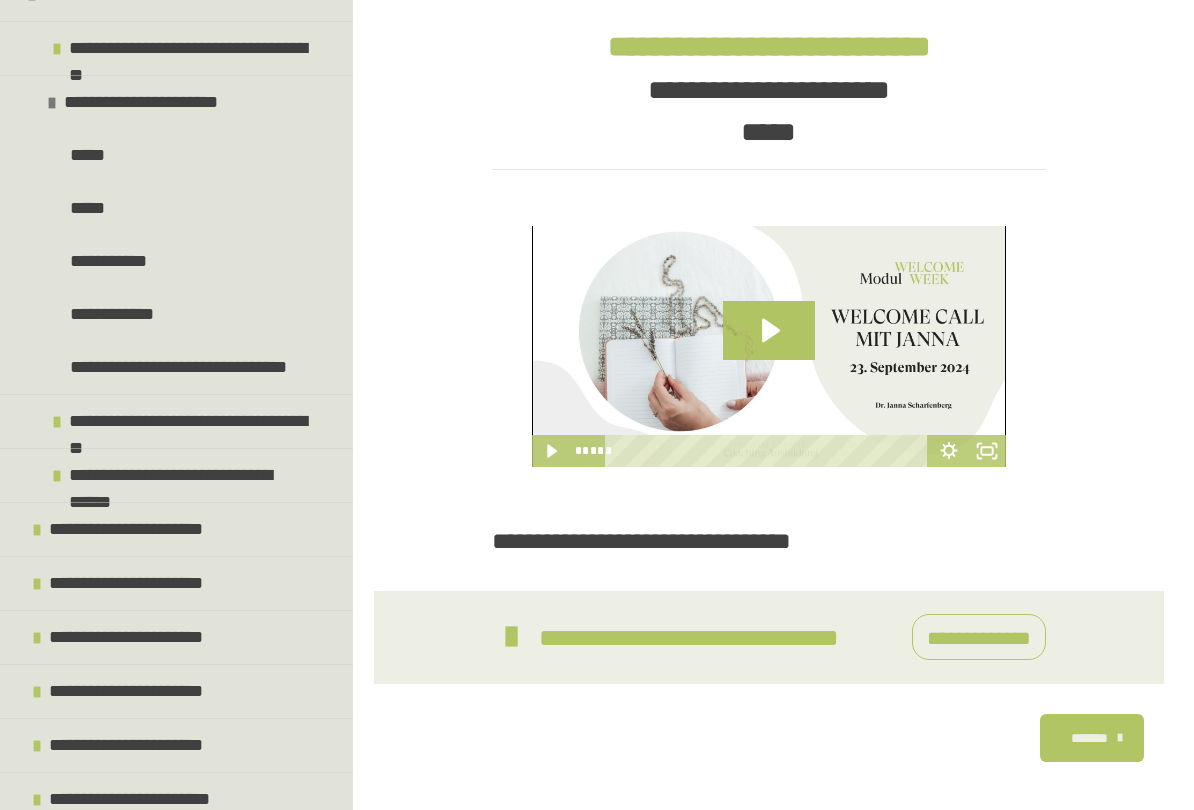 scroll, scrollTop: 474, scrollLeft: 0, axis: vertical 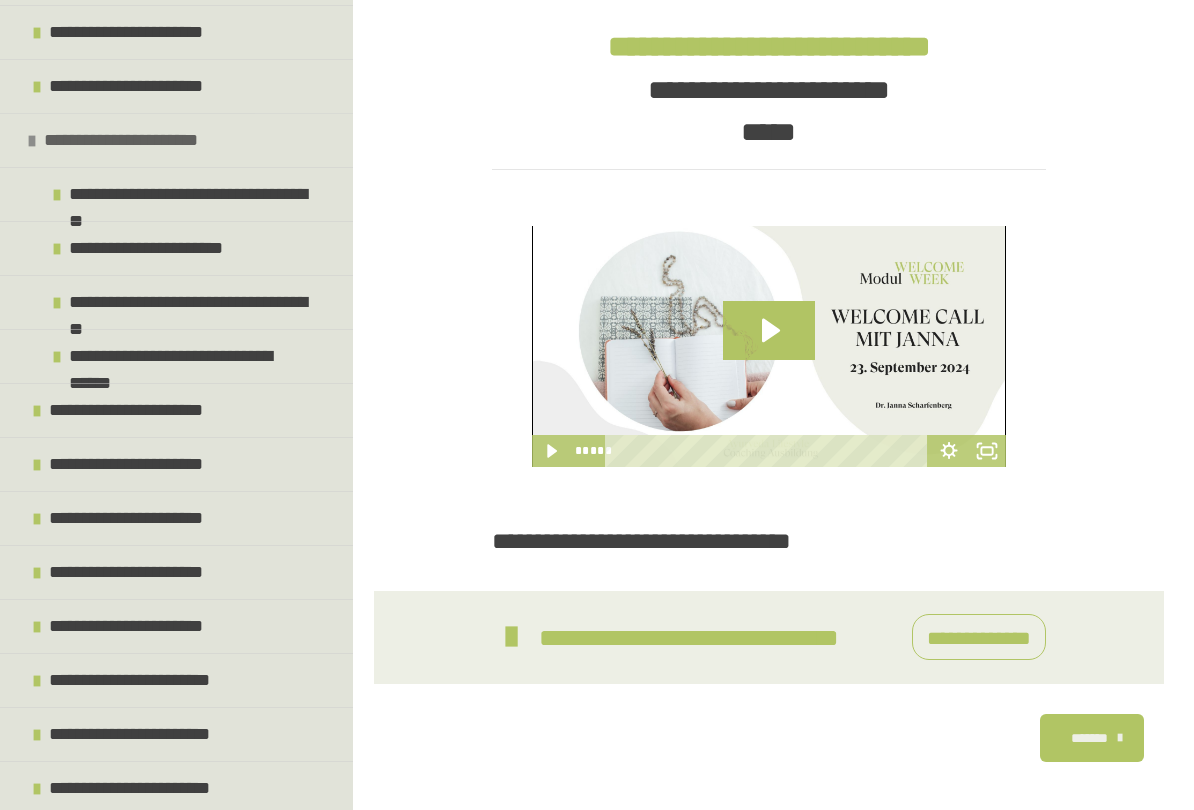 click at bounding box center [32, 141] 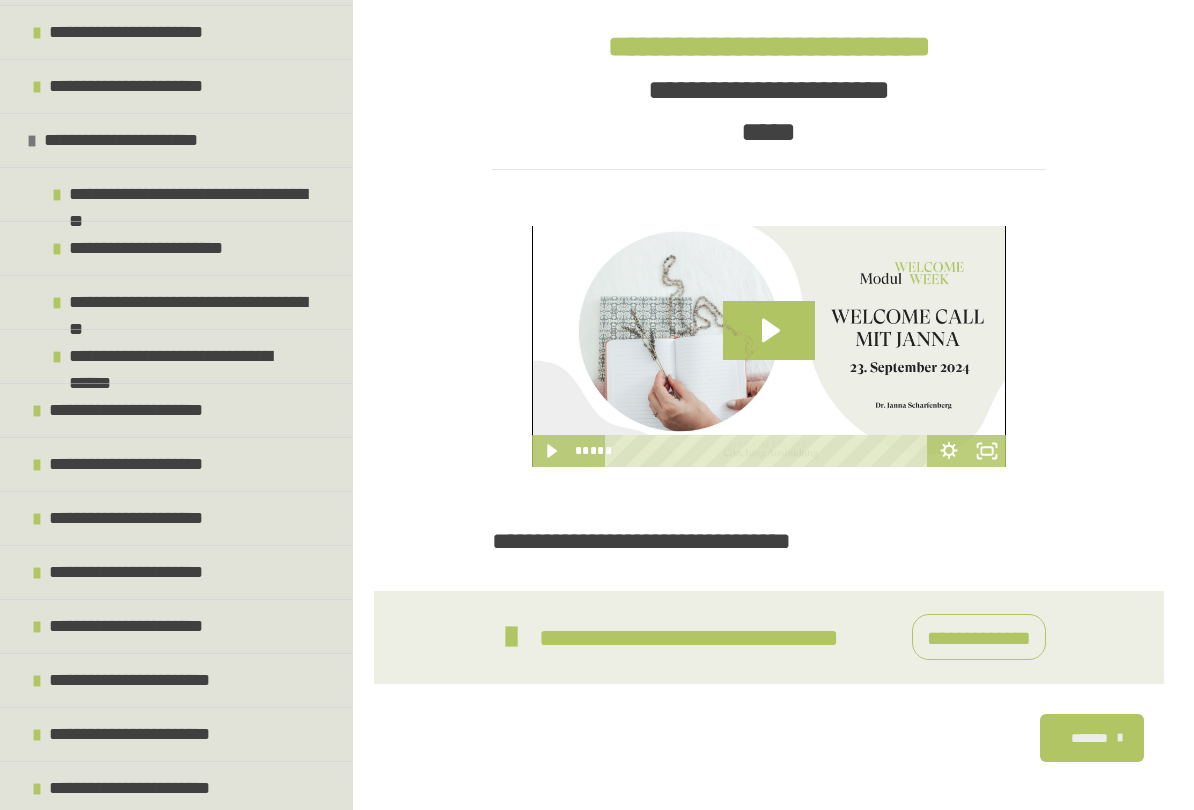 scroll, scrollTop: 258, scrollLeft: 0, axis: vertical 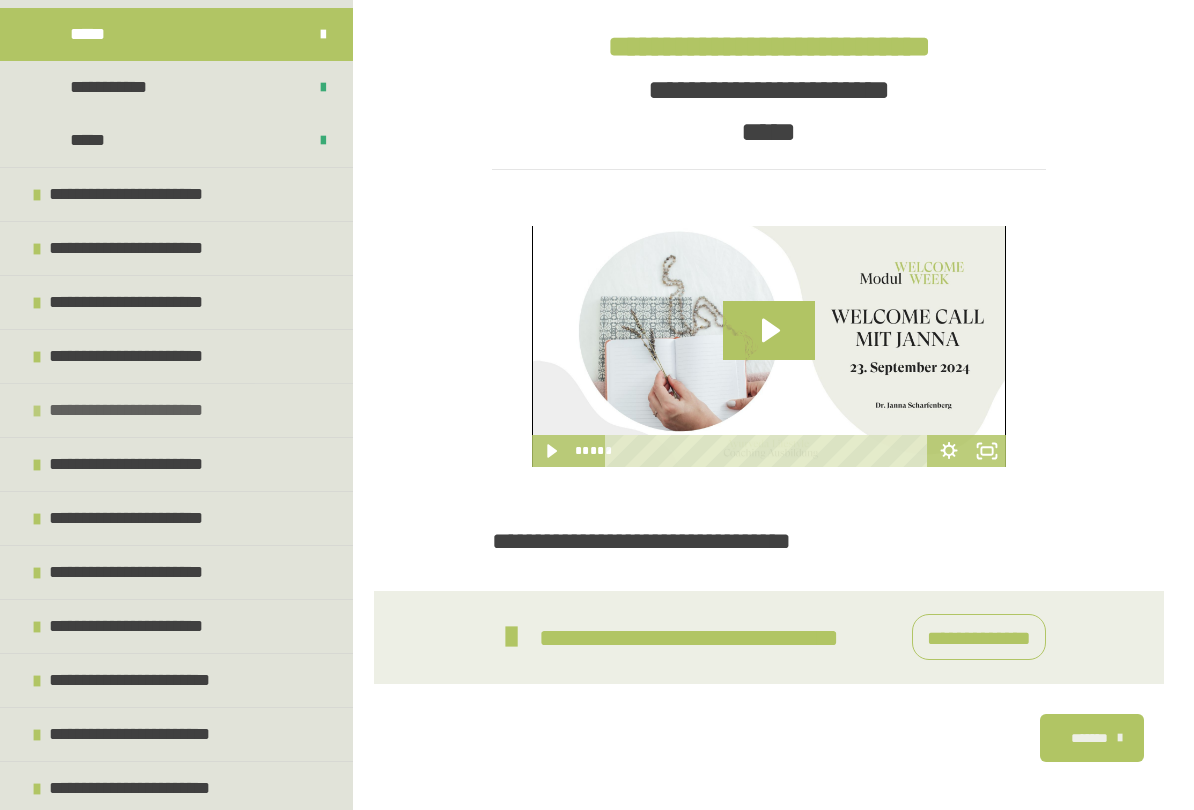 click on "**********" at bounding box center [135, 410] 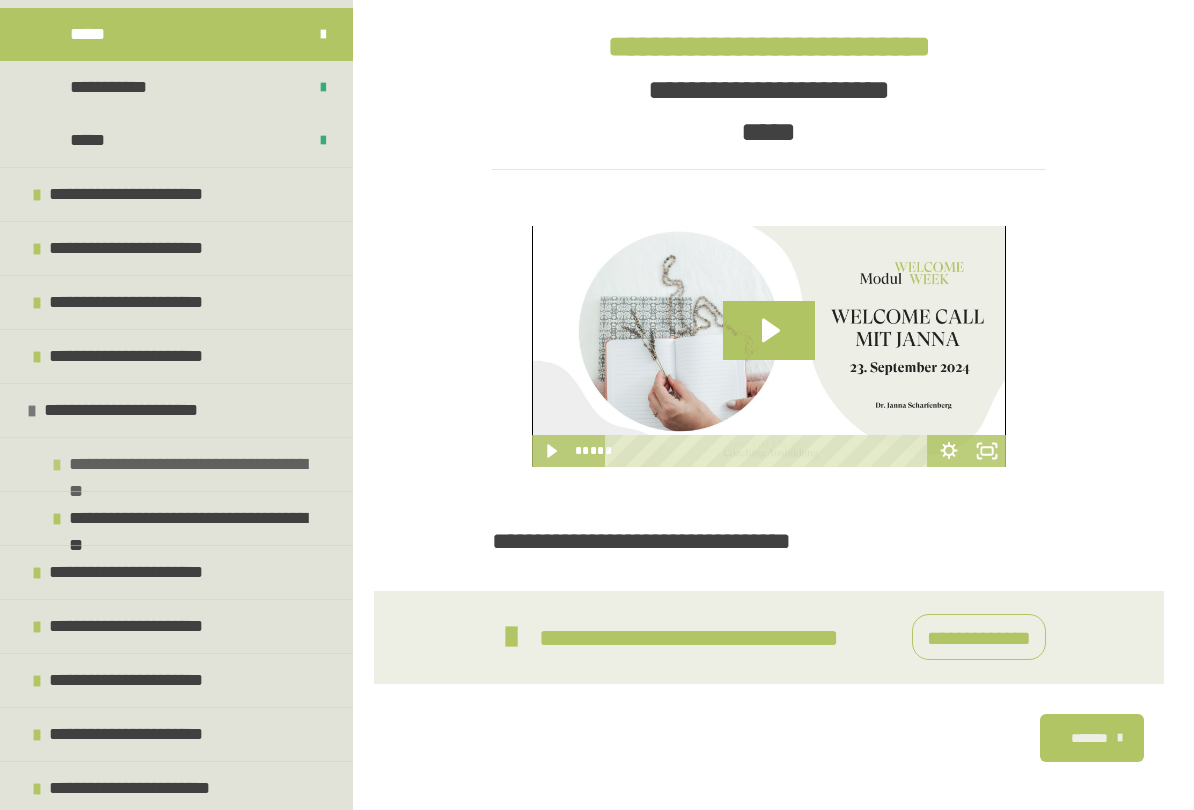 click on "**********" at bounding box center (198, 464) 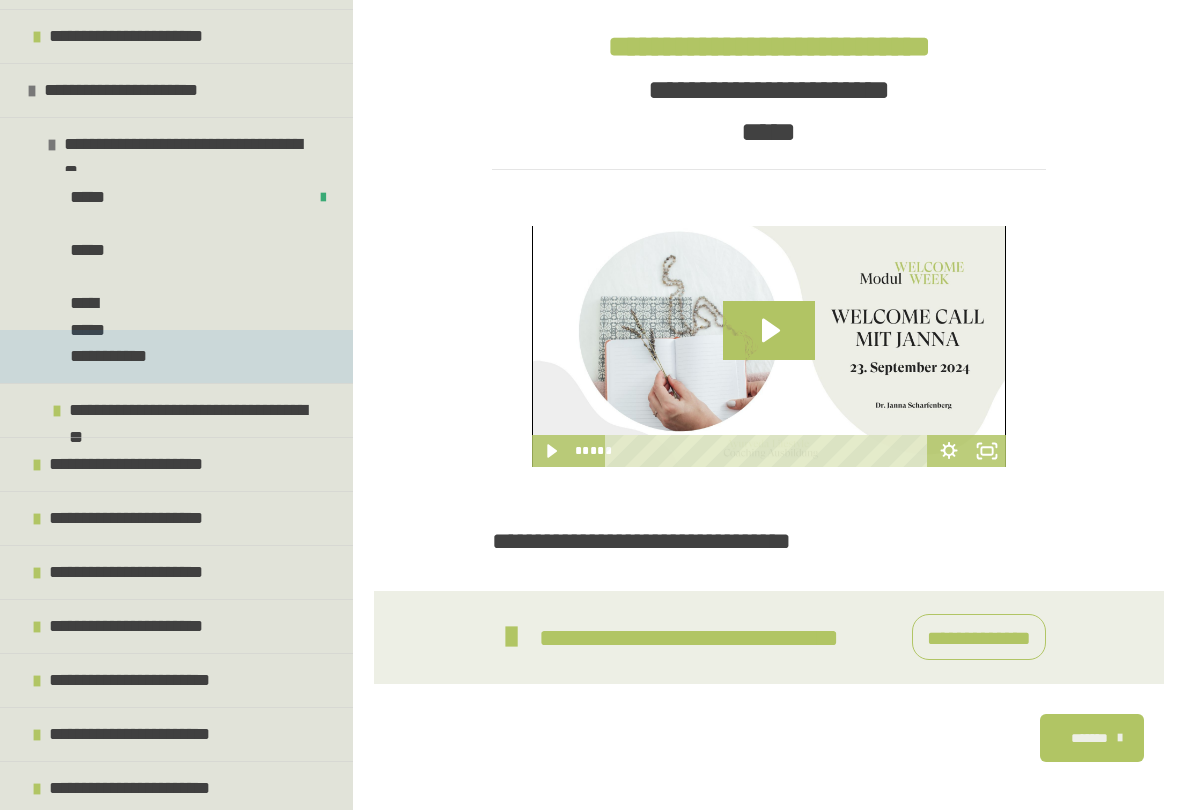 scroll, scrollTop: 578, scrollLeft: 0, axis: vertical 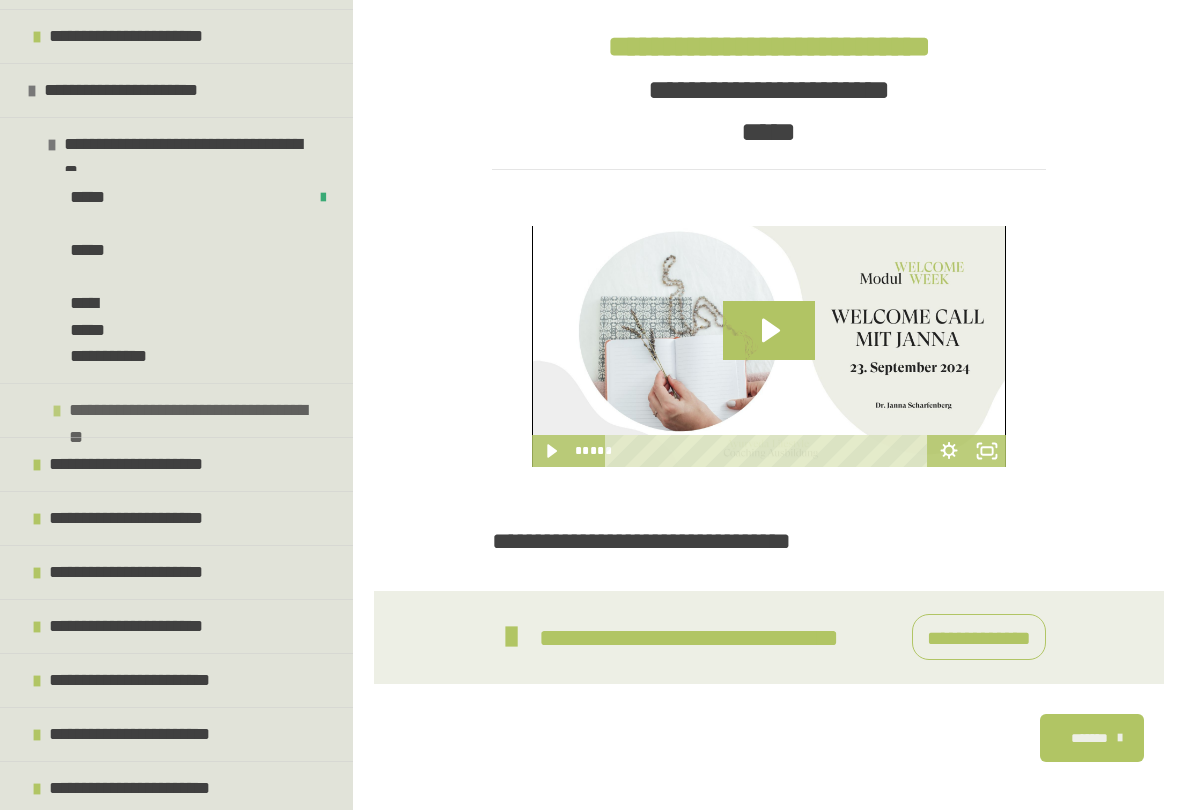 click on "**********" at bounding box center (198, 410) 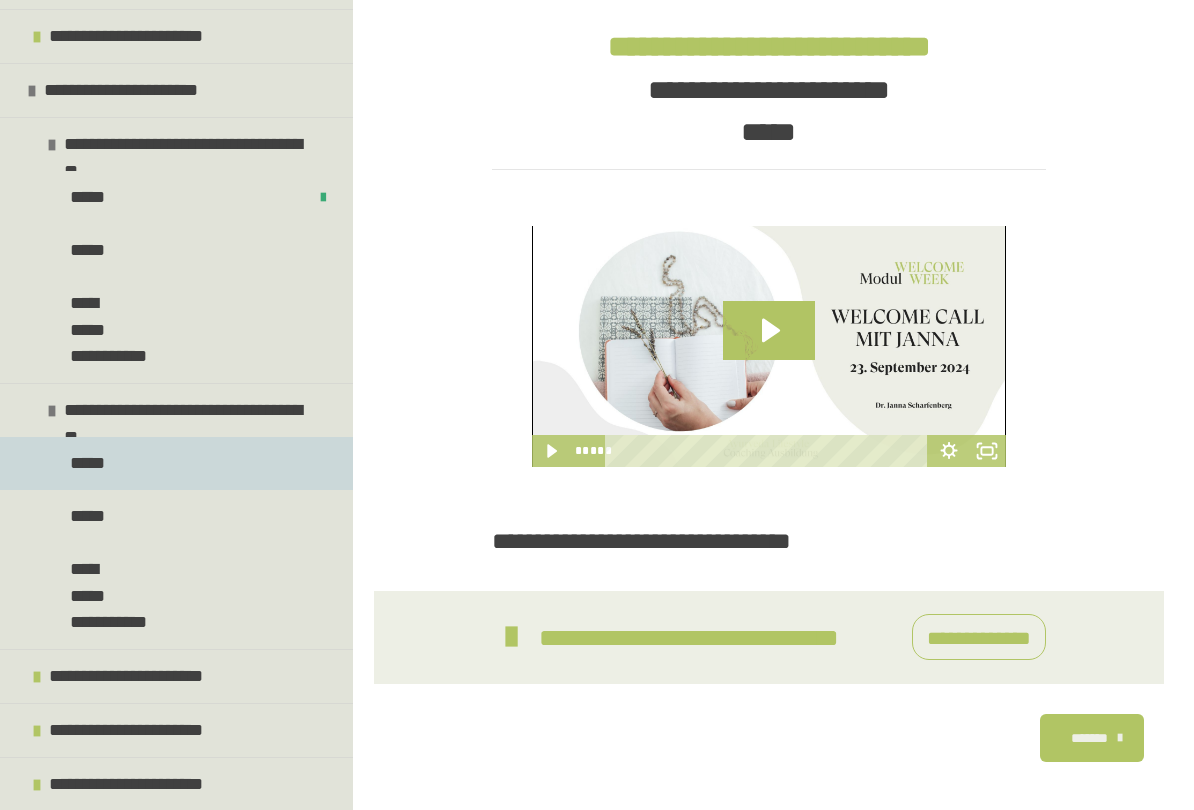 click on "*****" at bounding box center (90, 463) 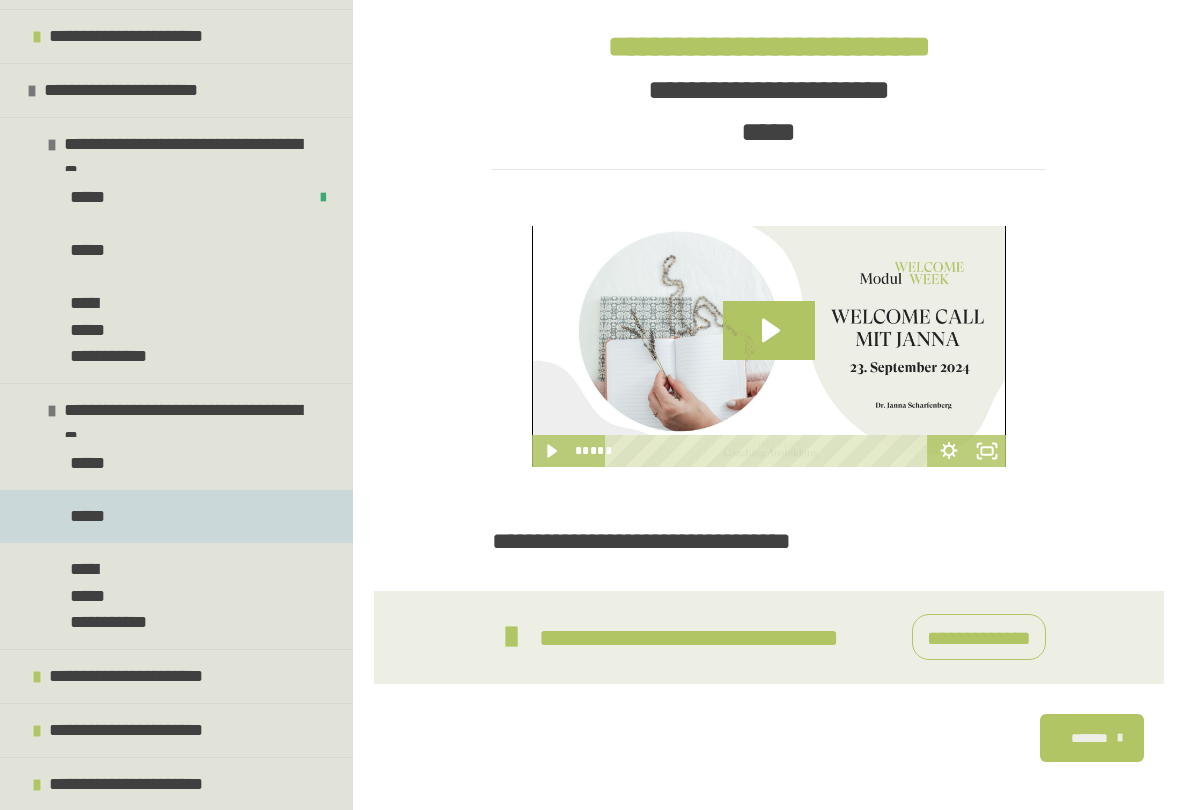 scroll, scrollTop: 270, scrollLeft: 0, axis: vertical 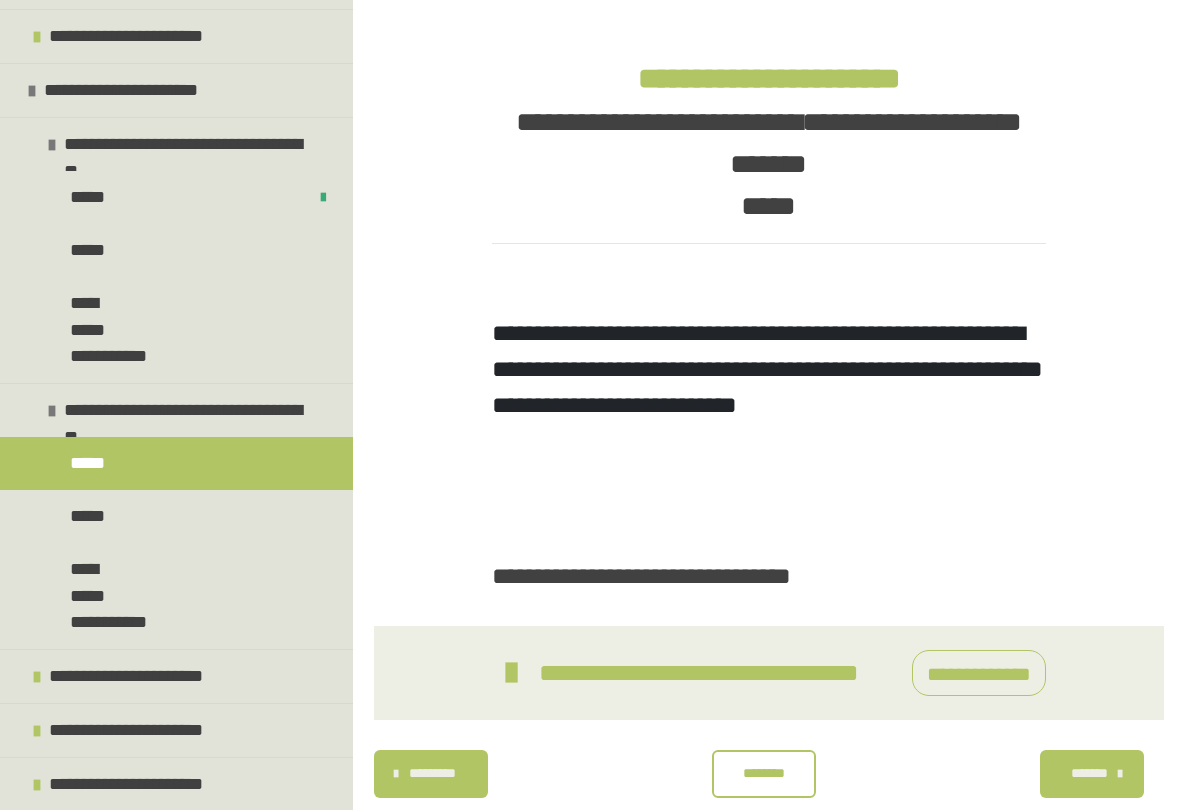 click on "*****" at bounding box center [90, 463] 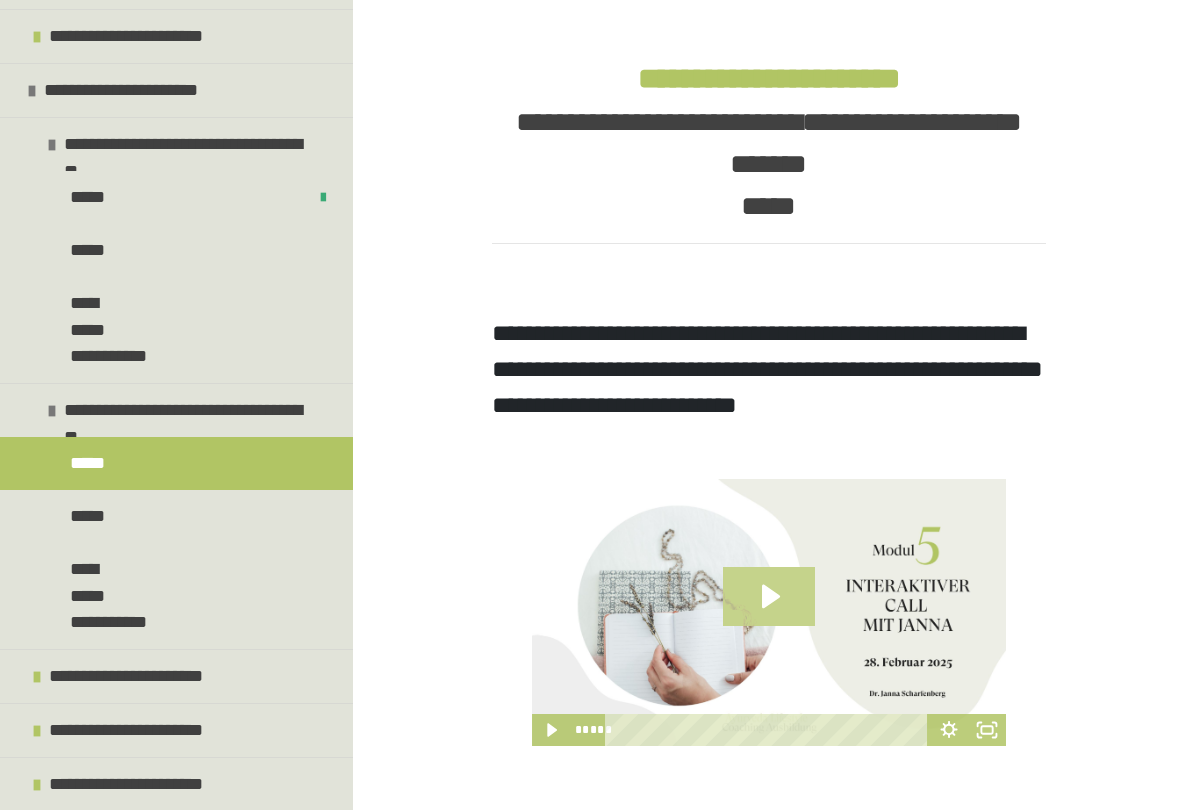 click 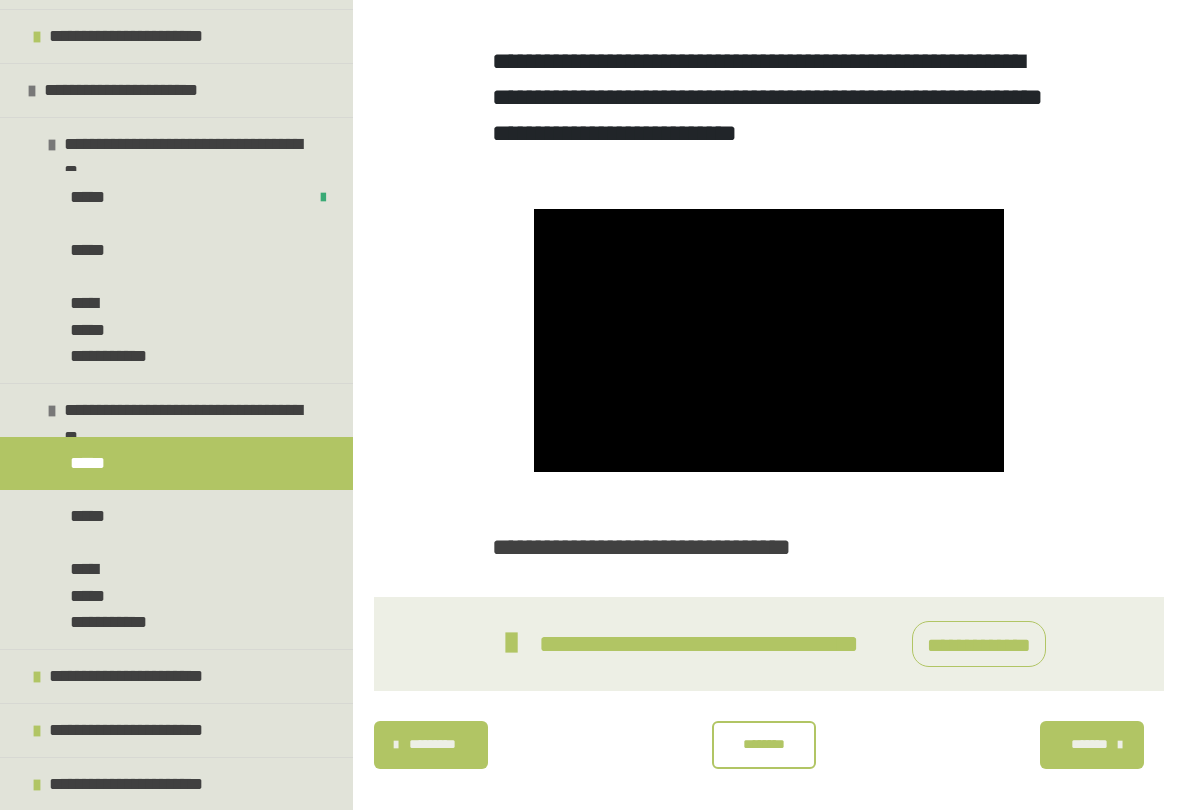 scroll, scrollTop: 598, scrollLeft: 0, axis: vertical 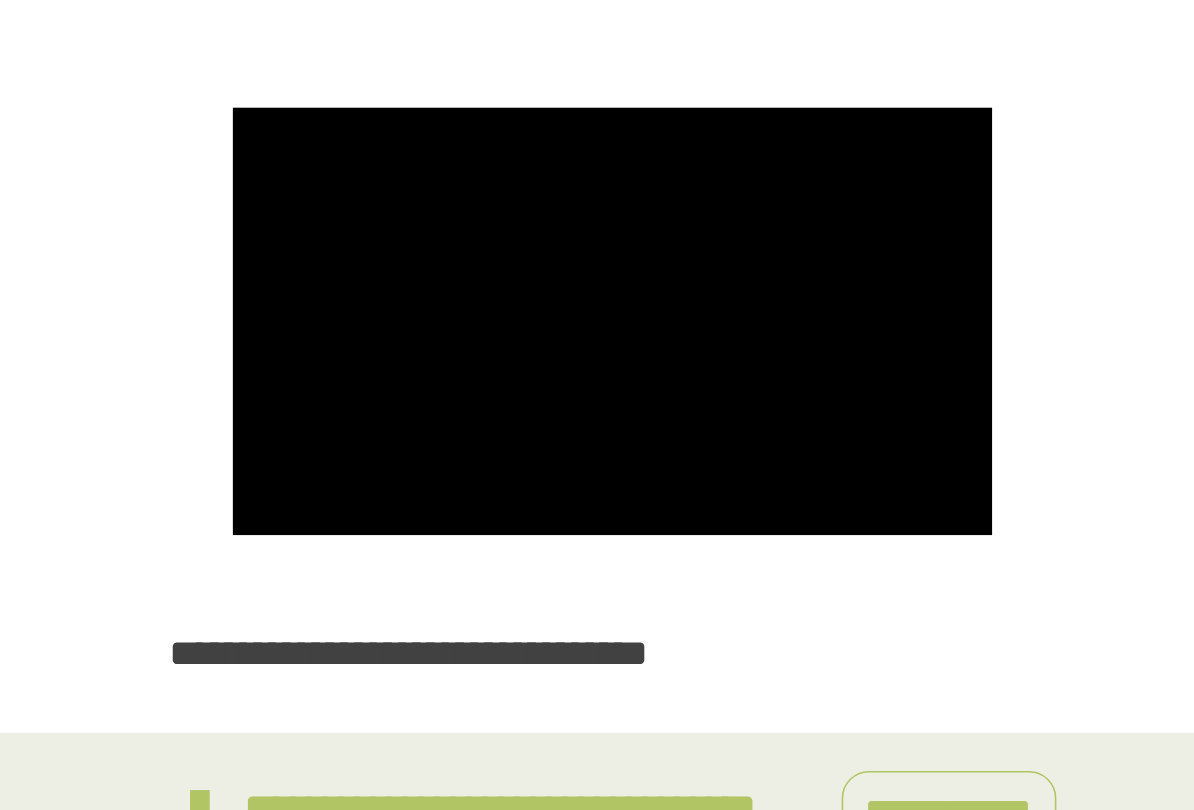 click at bounding box center [769, 284] 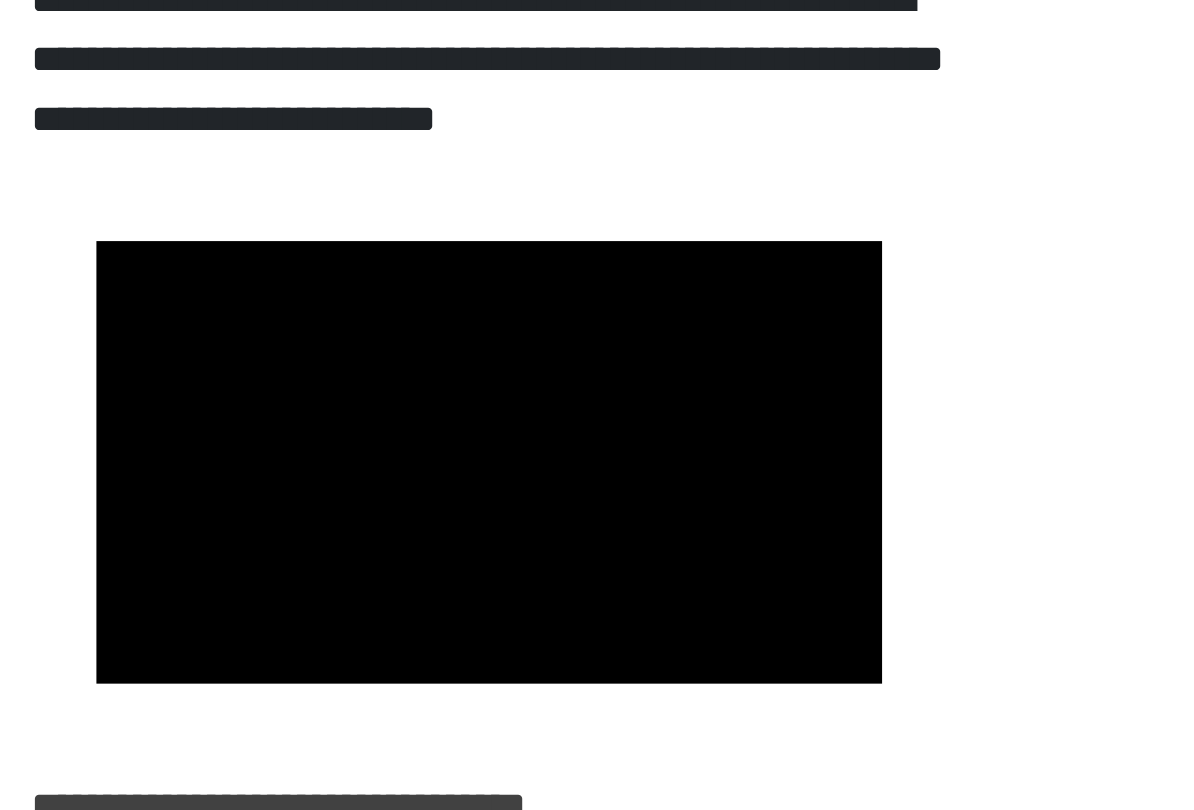 scroll, scrollTop: 444, scrollLeft: 0, axis: vertical 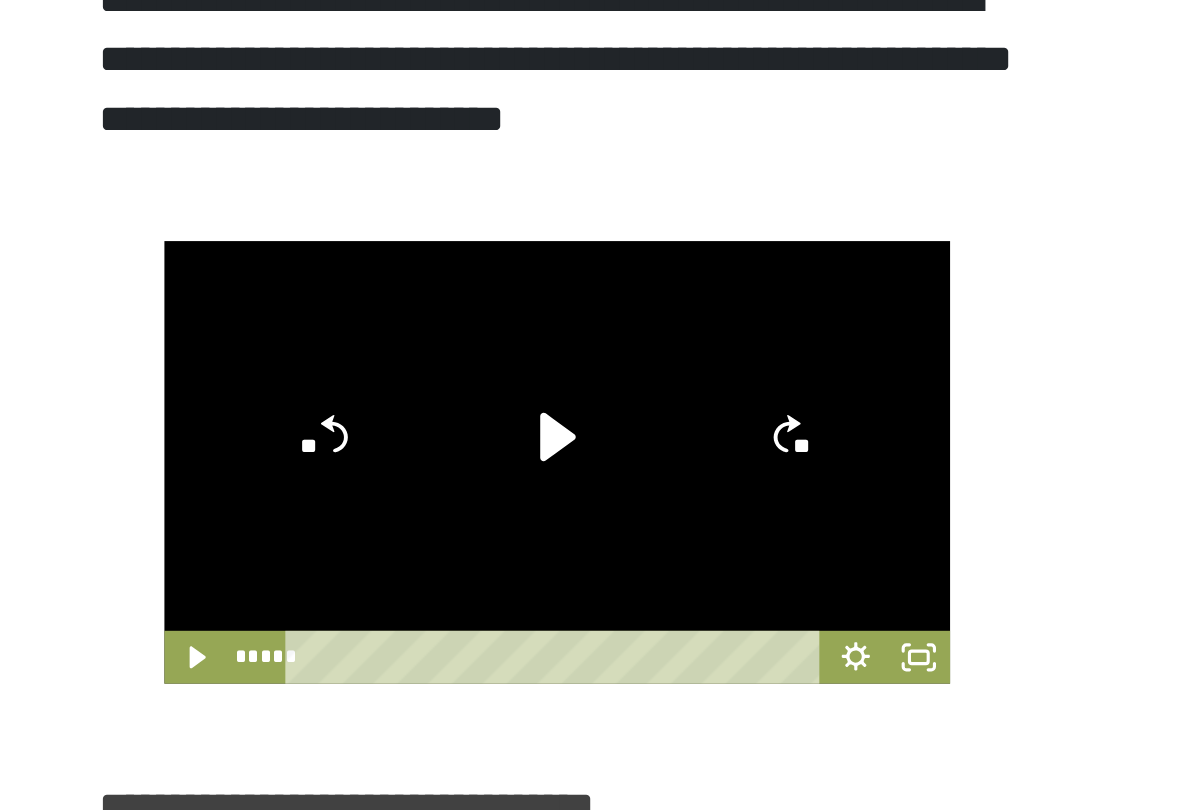 click 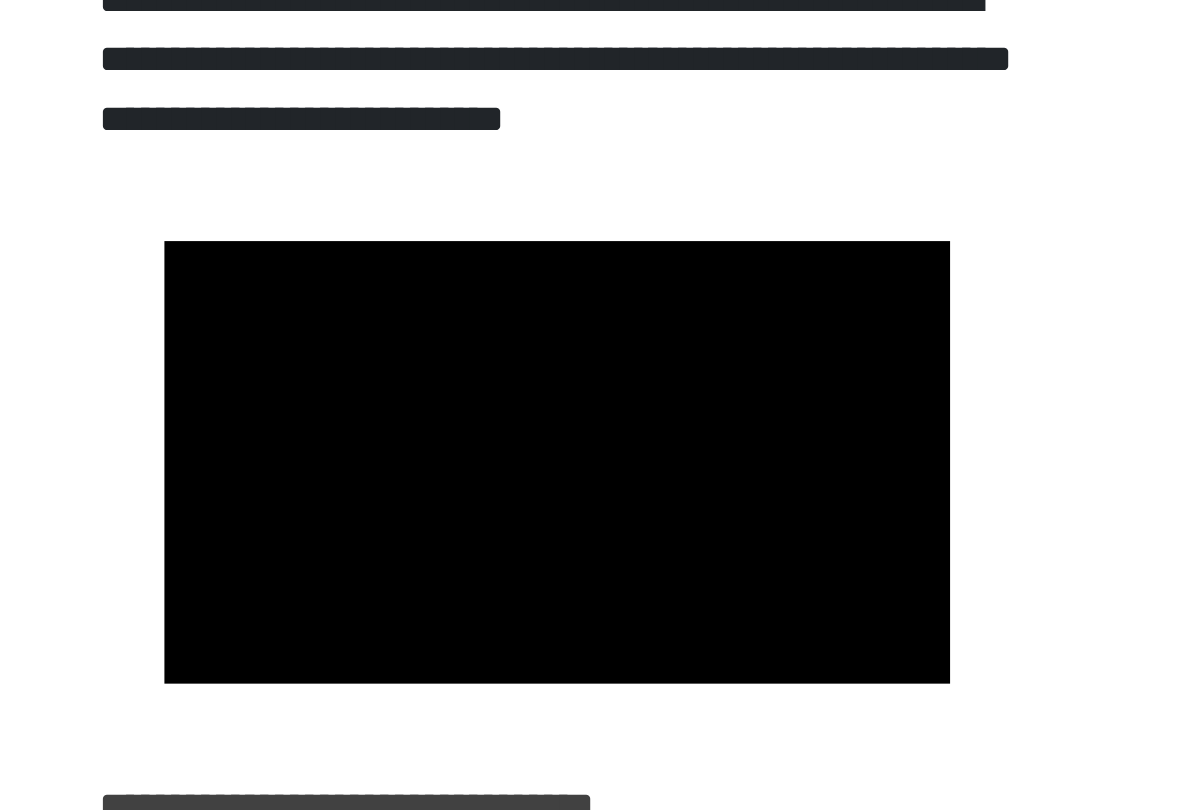 click at bounding box center [769, 438] 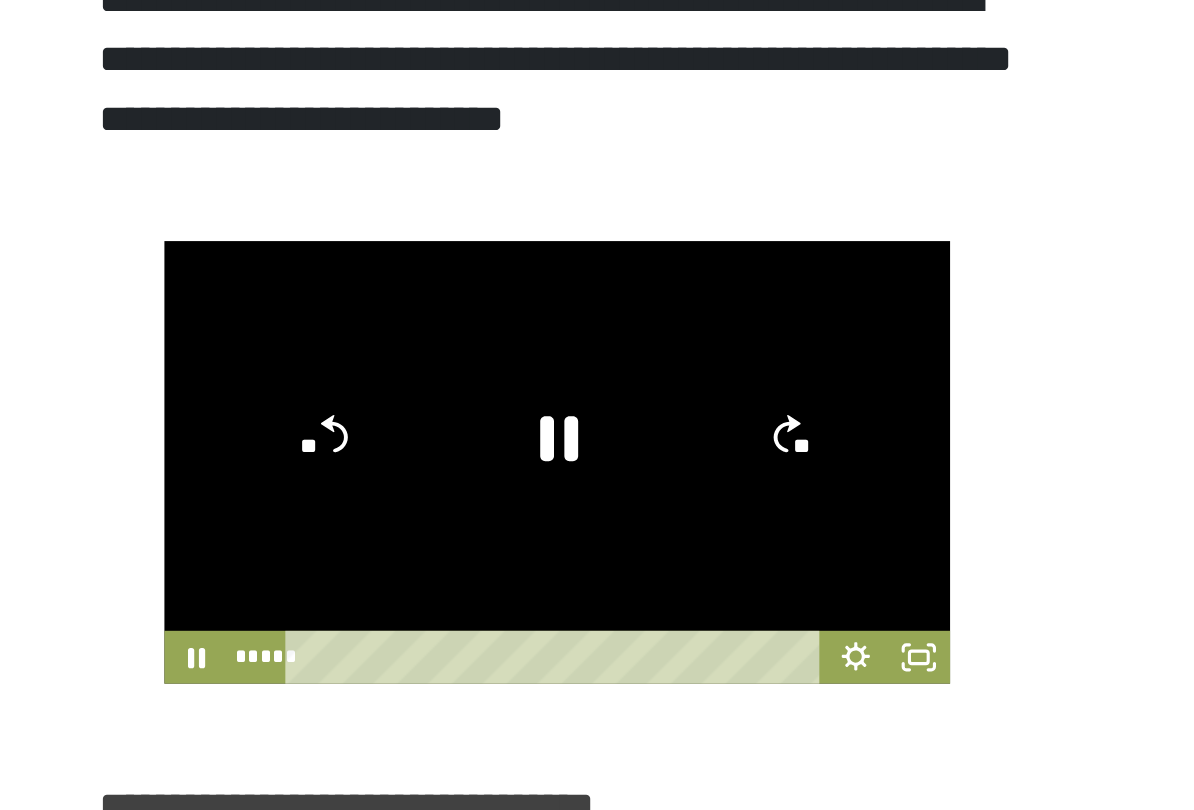 click on "**" 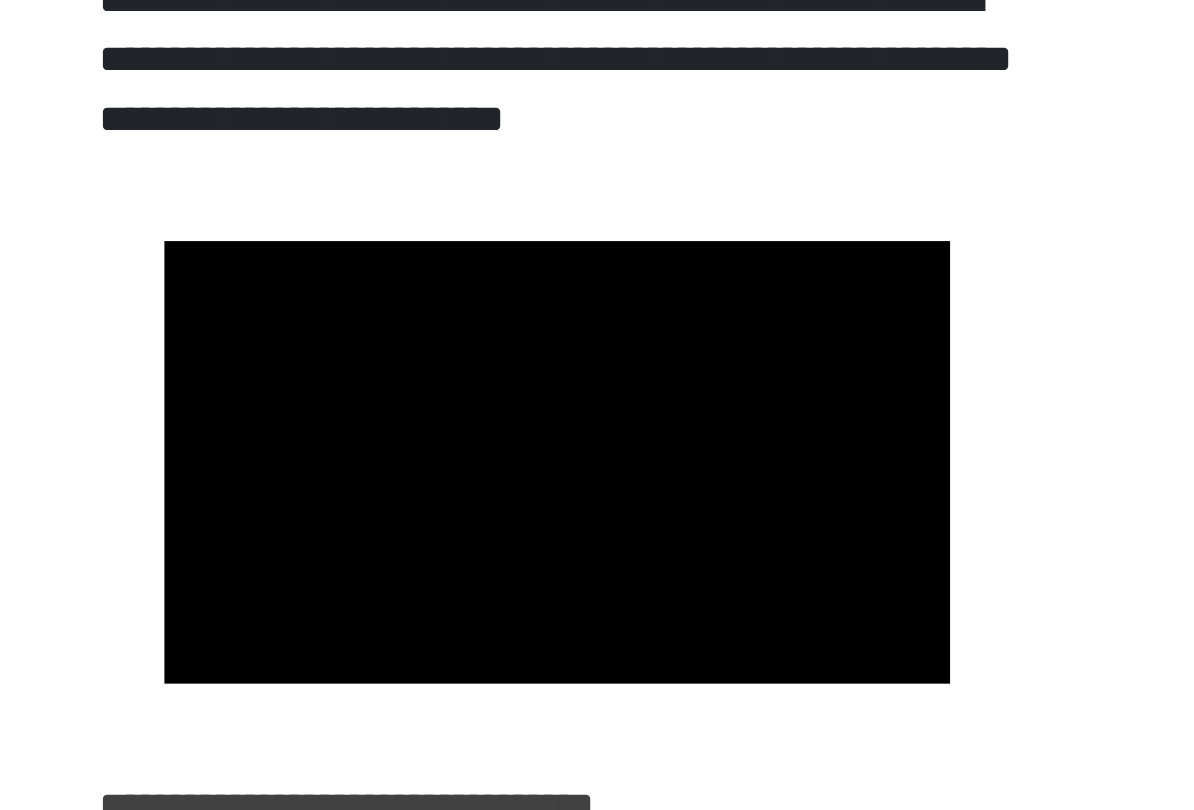 click at bounding box center (769, 438) 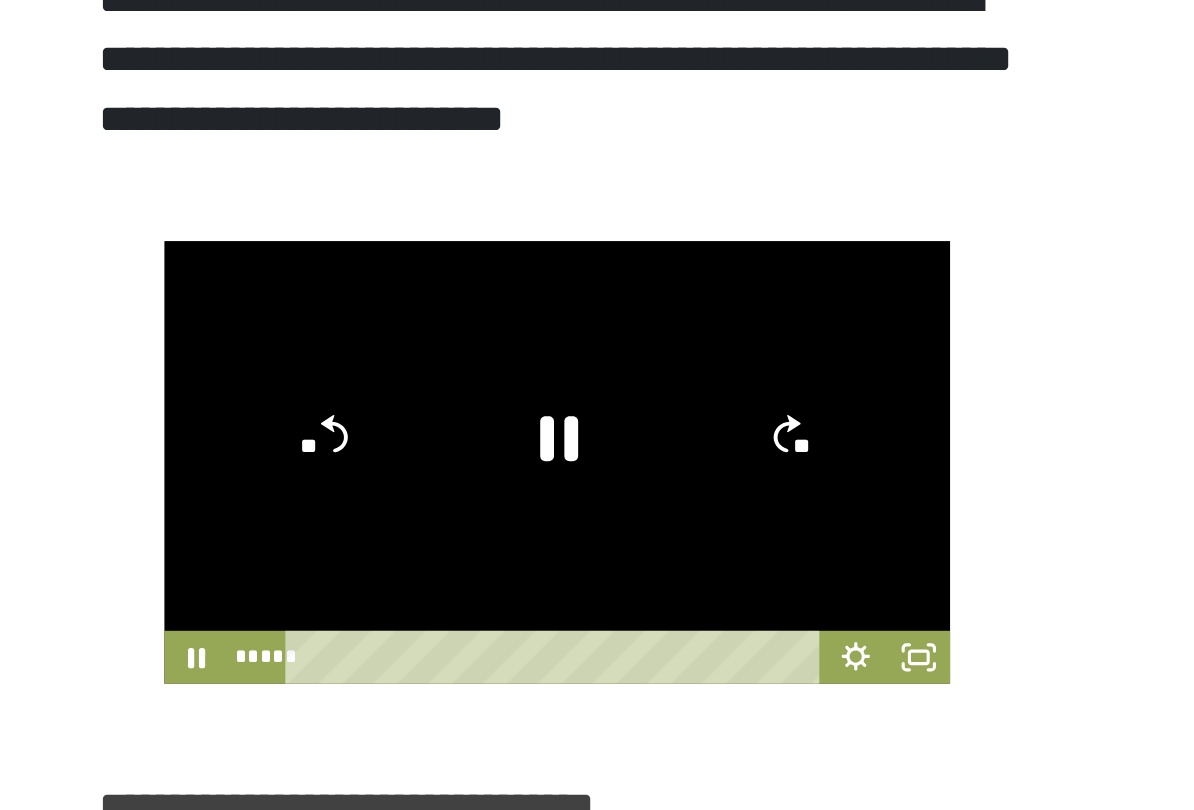 click on "**" 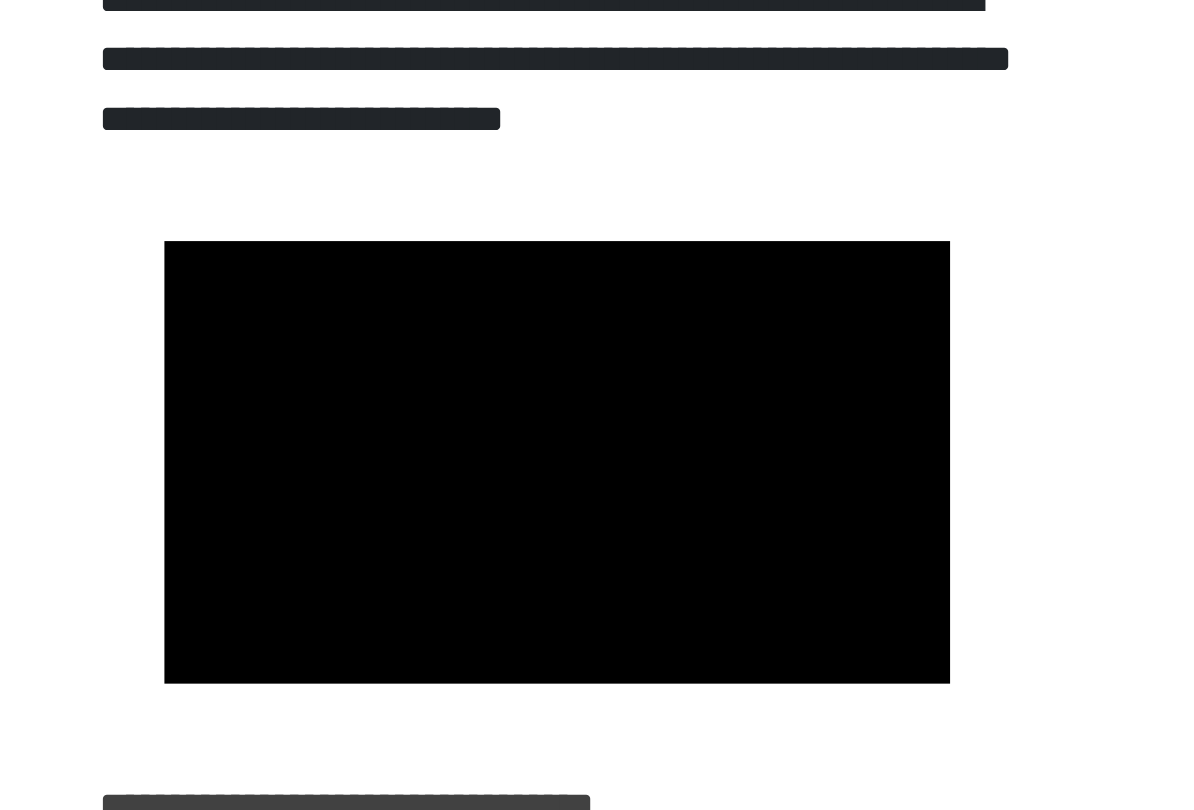 click on "**********" at bounding box center [769, 216] 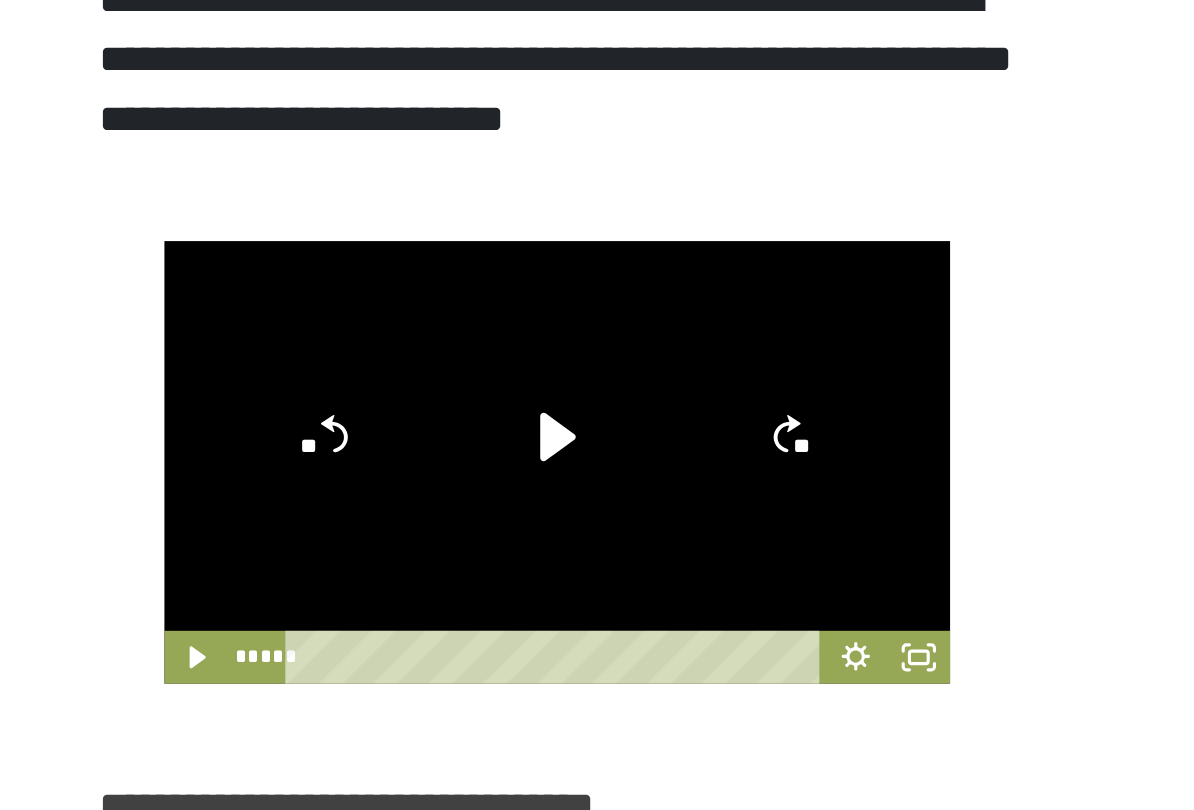 click 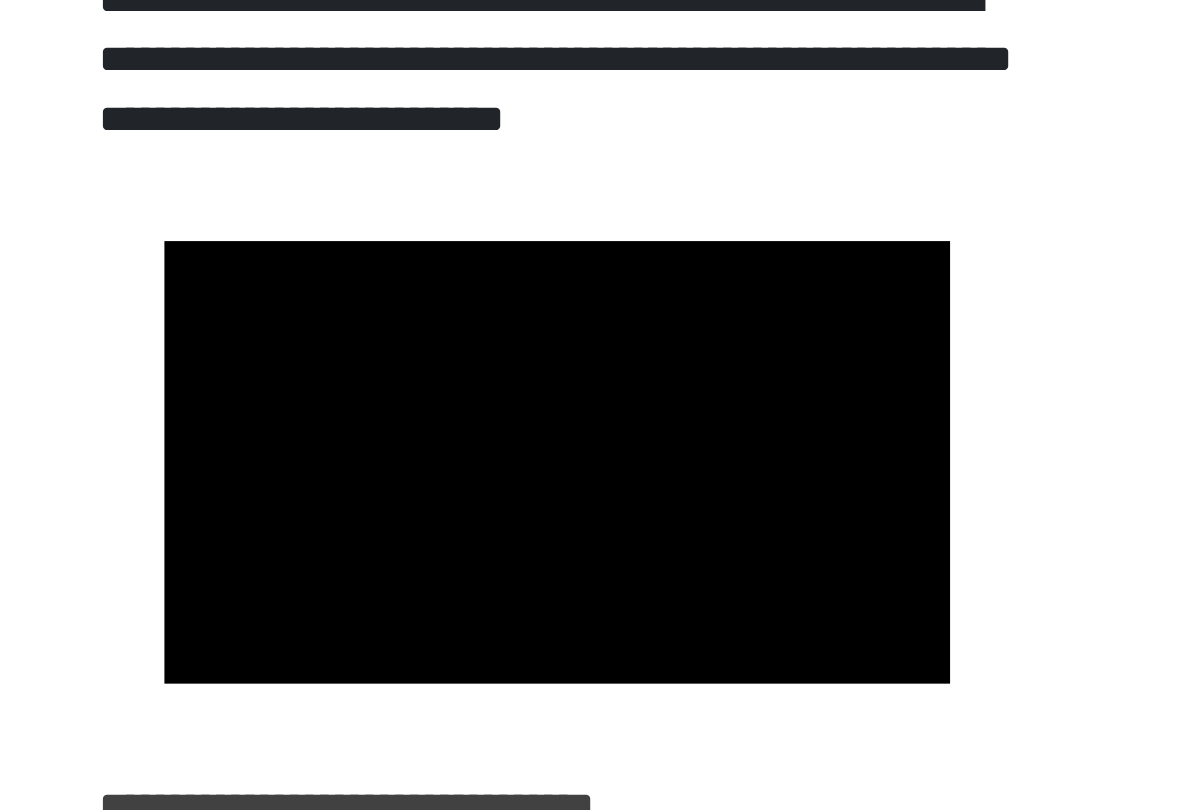 click at bounding box center [769, 438] 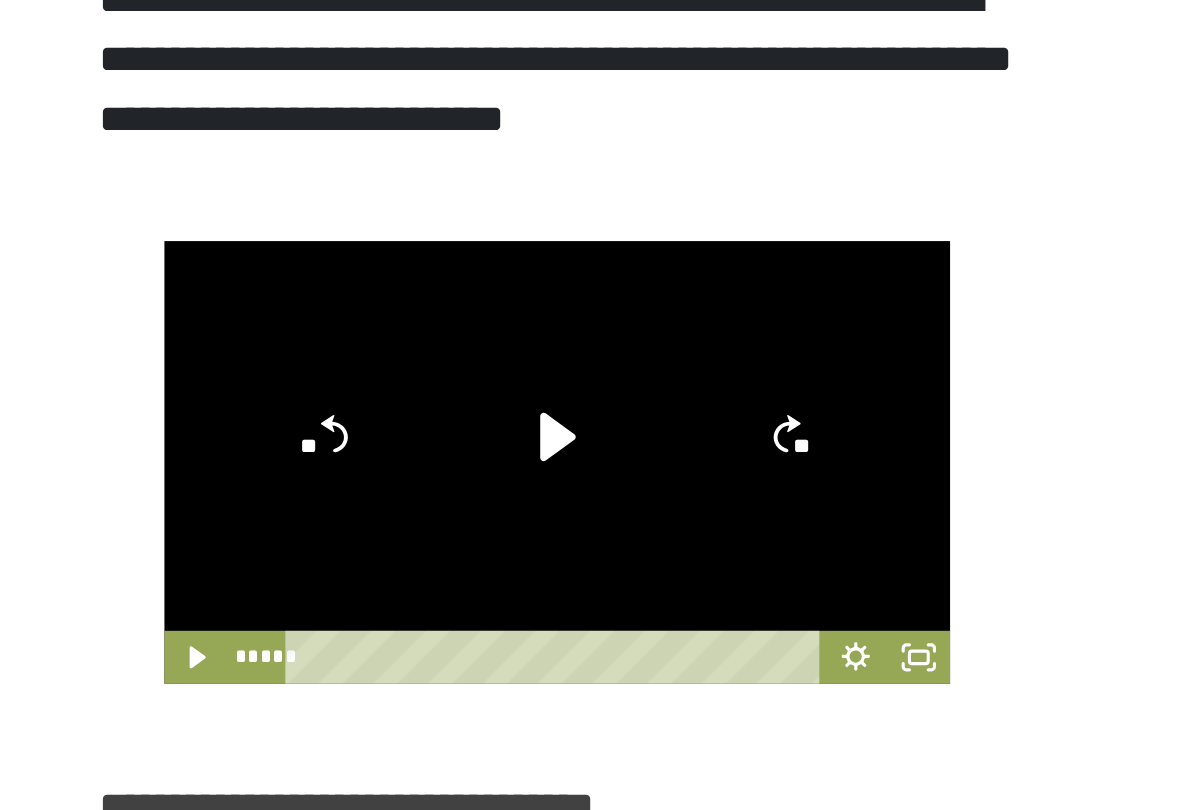 click 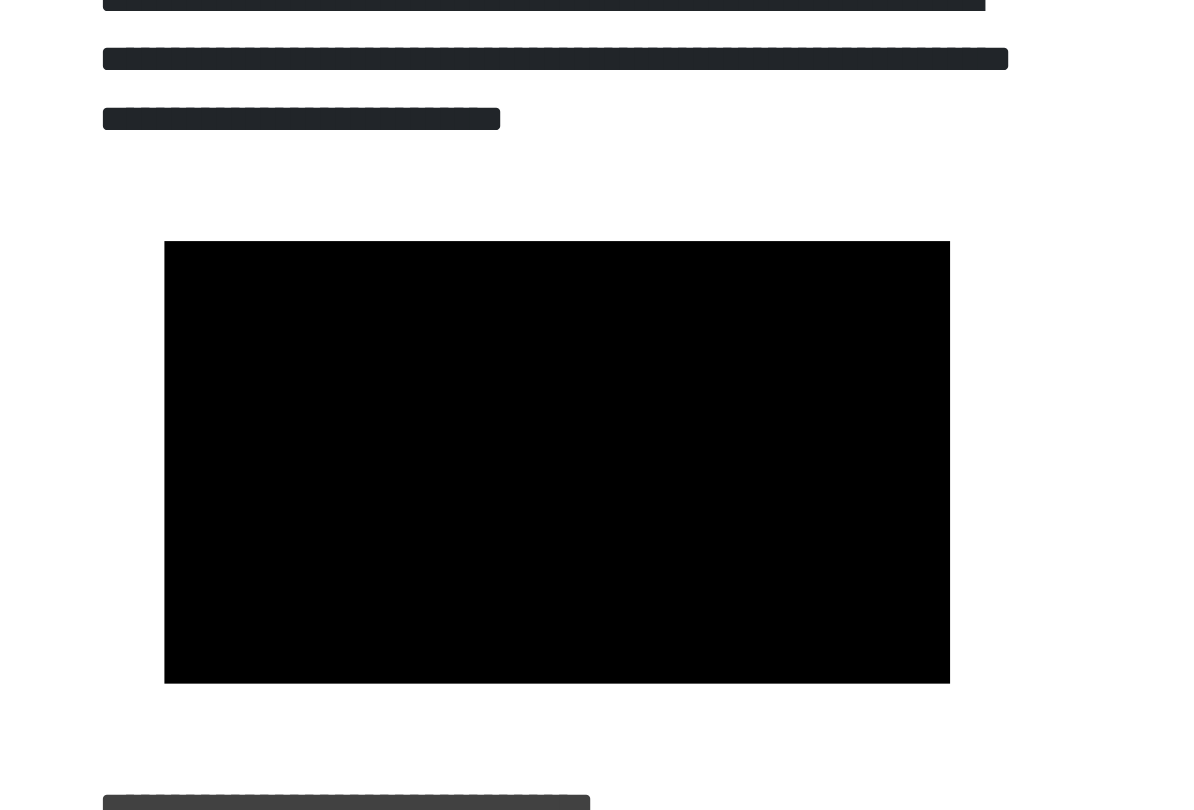click at bounding box center (769, 438) 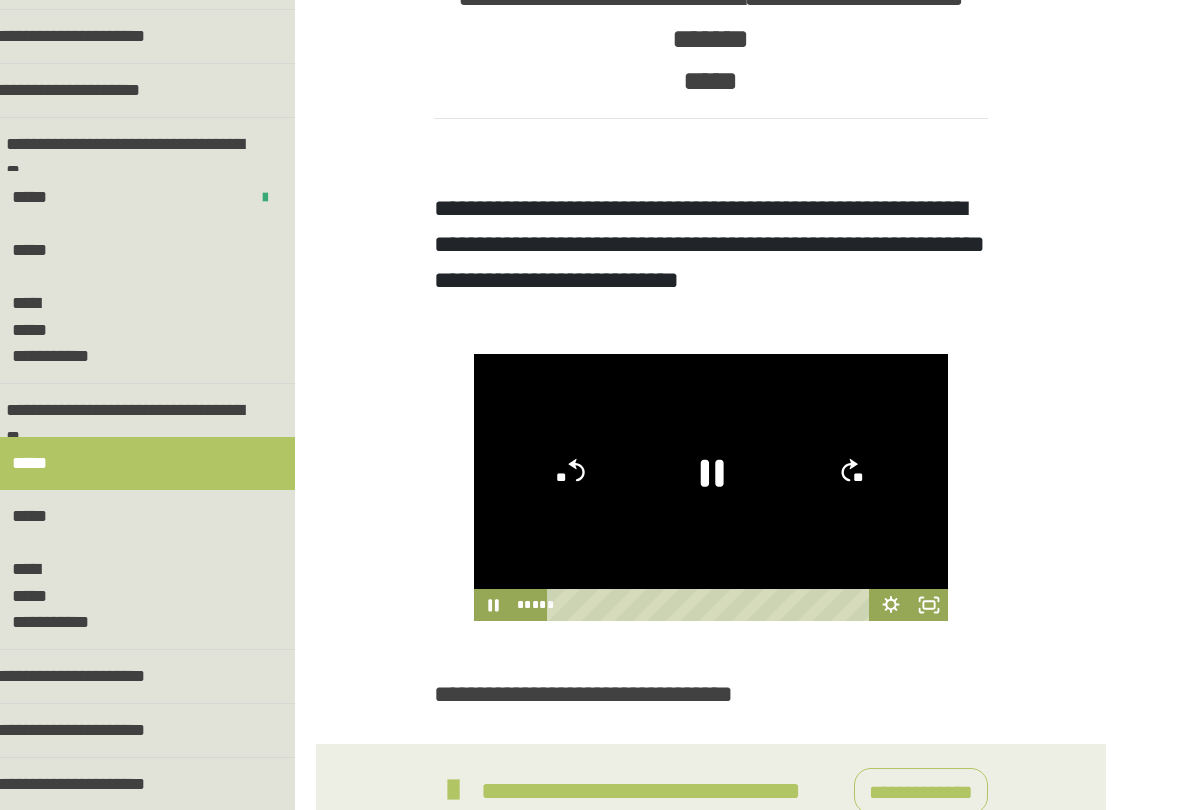 scroll, scrollTop: 473, scrollLeft: 0, axis: vertical 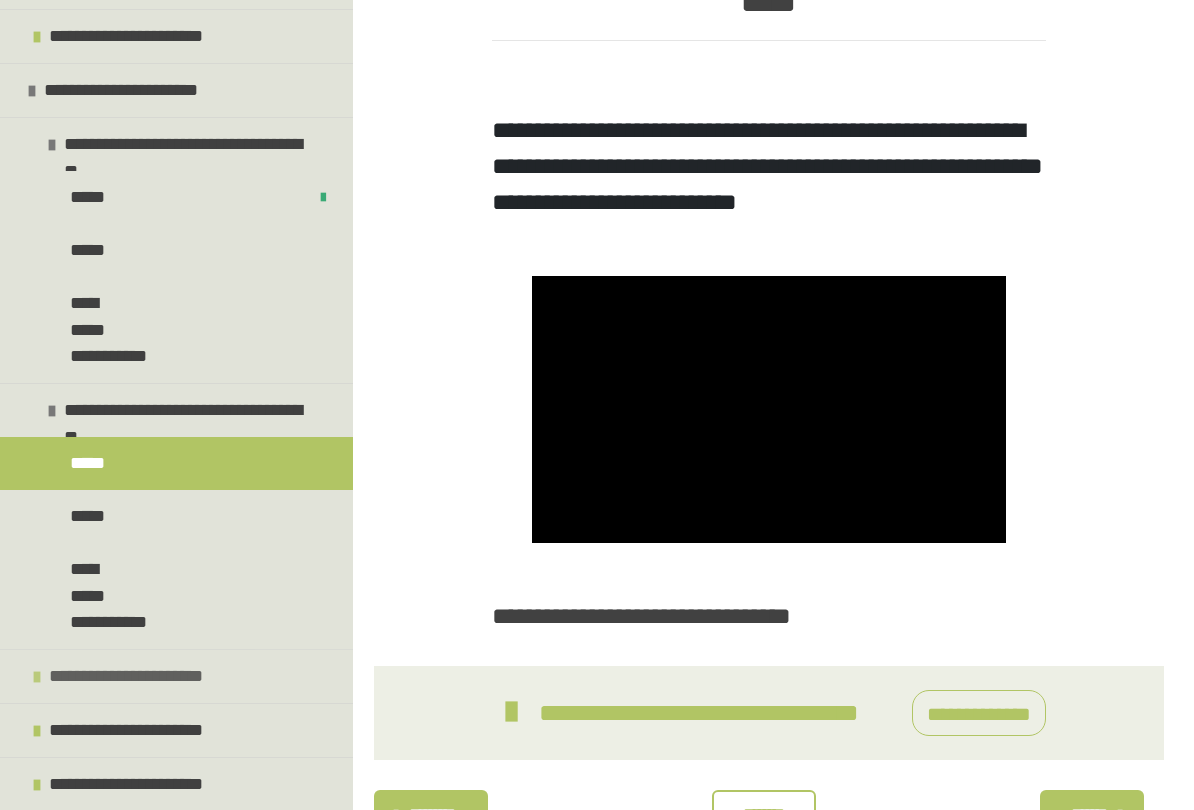 click on "**********" at bounding box center (136, 676) 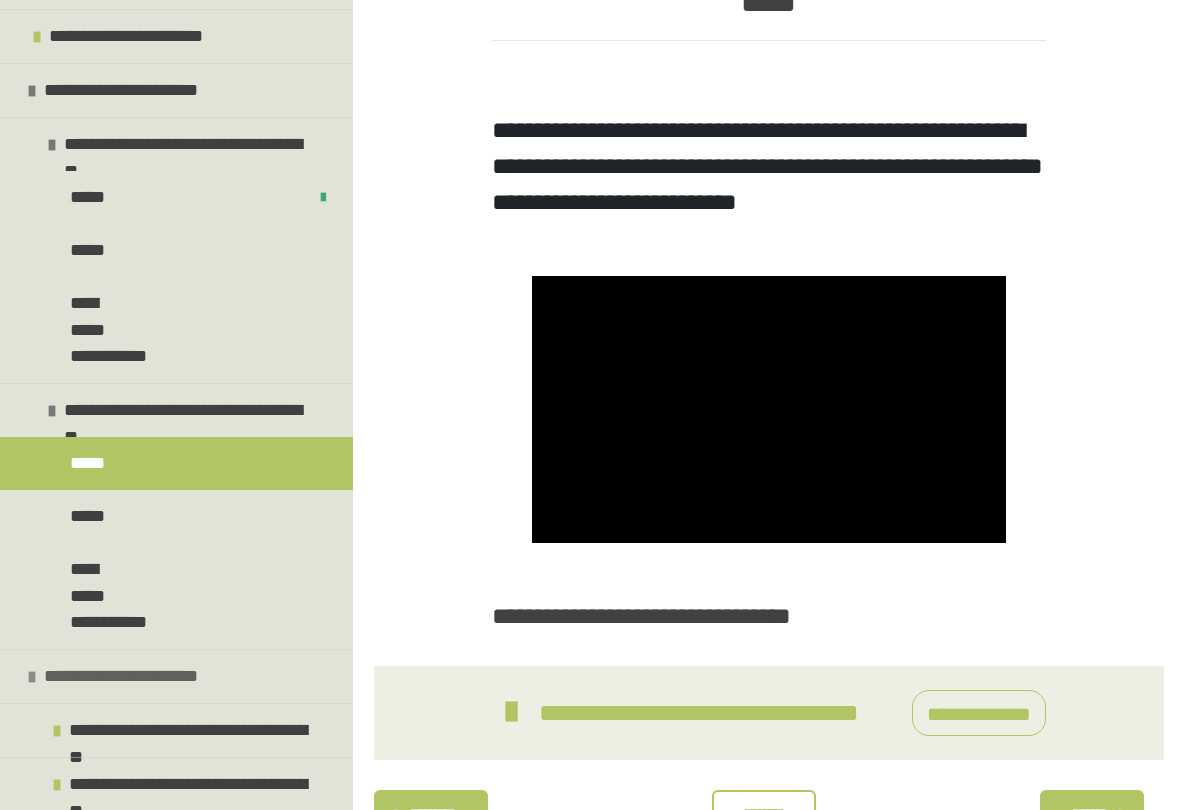 scroll, scrollTop: 656, scrollLeft: 0, axis: vertical 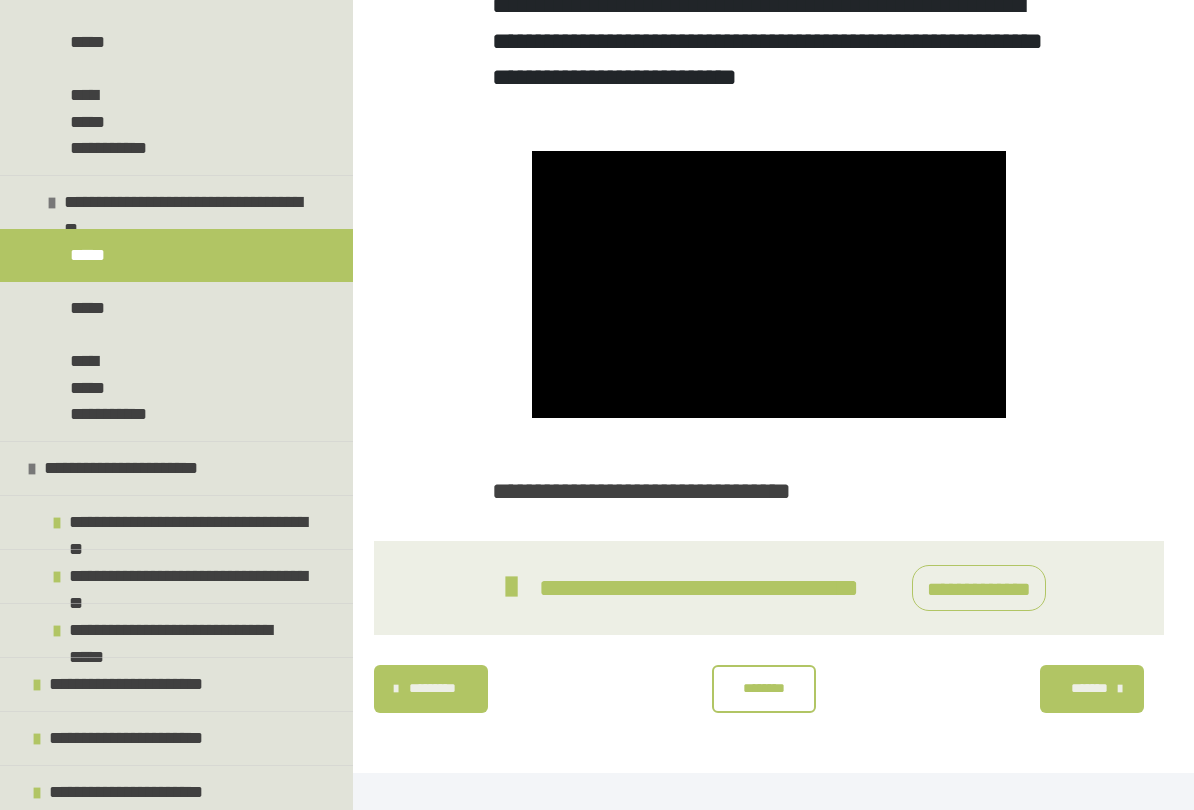 click on "********" at bounding box center (763, 688) 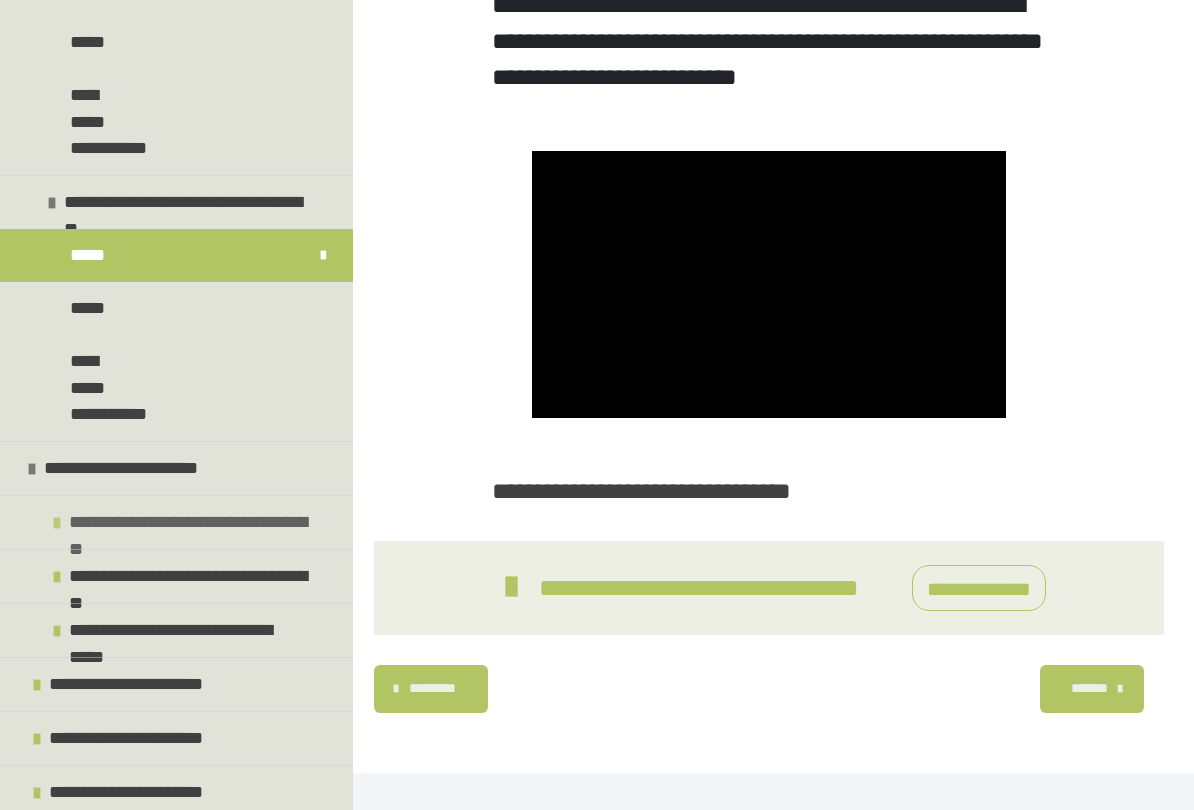 click on "**********" at bounding box center (196, 522) 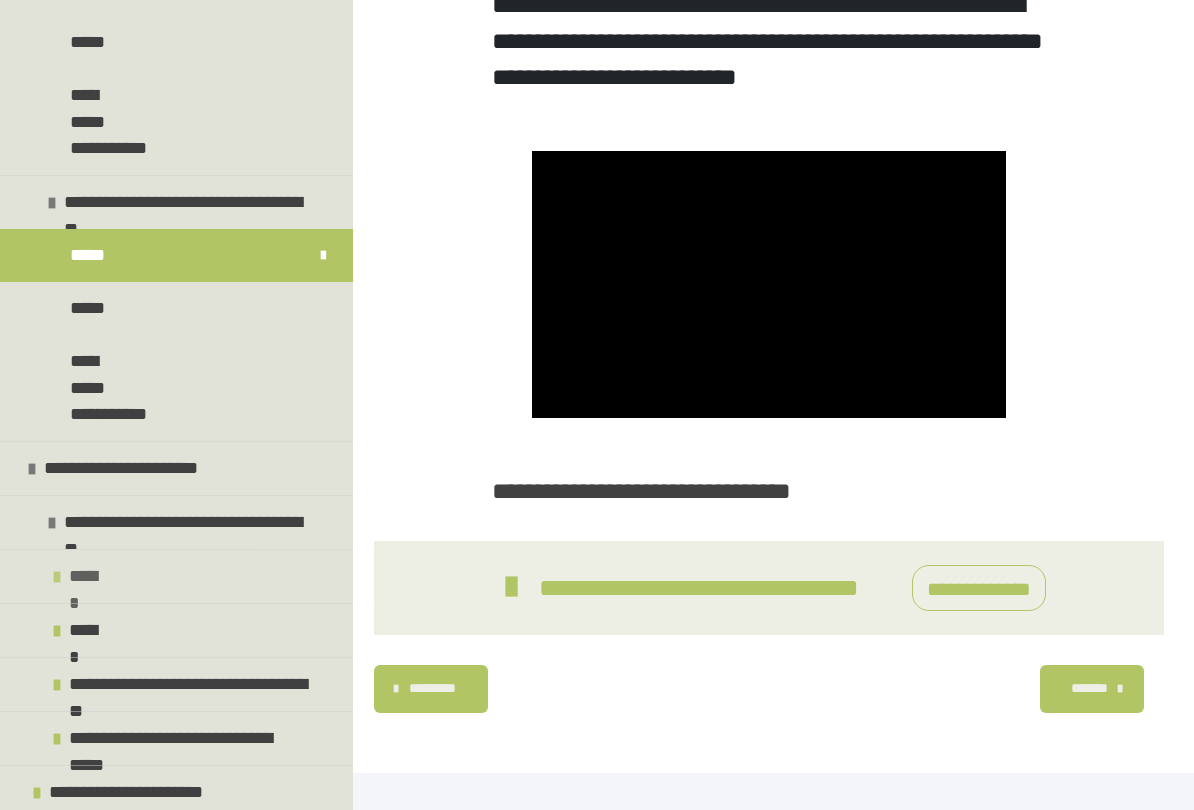 click at bounding box center (57, 577) 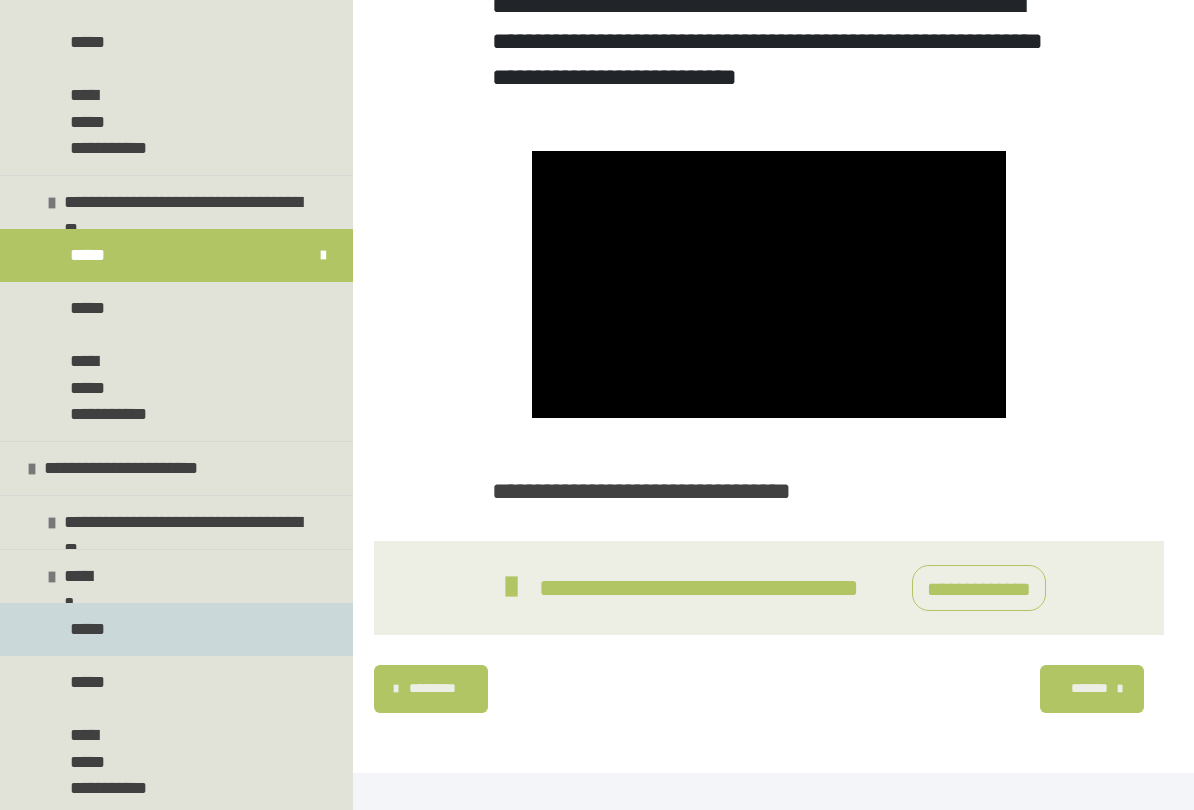 click on "*****" at bounding box center (90, 629) 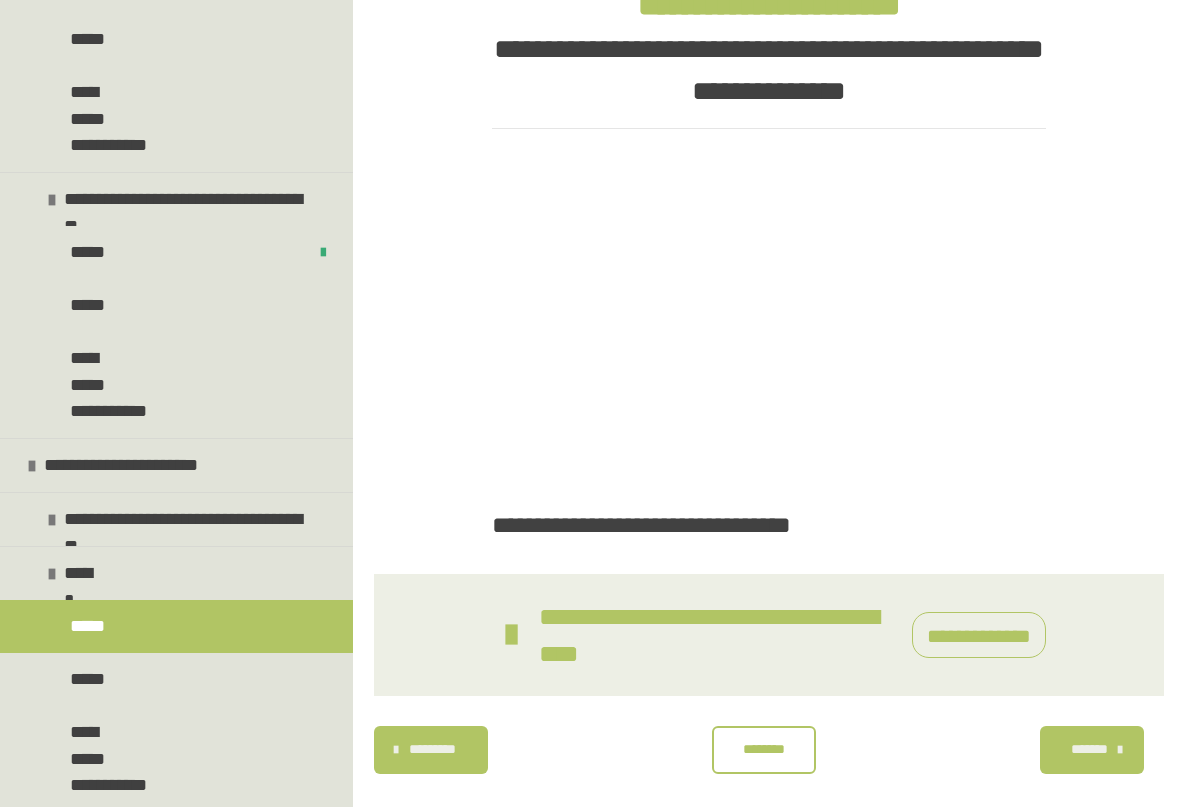 scroll, scrollTop: 343, scrollLeft: 0, axis: vertical 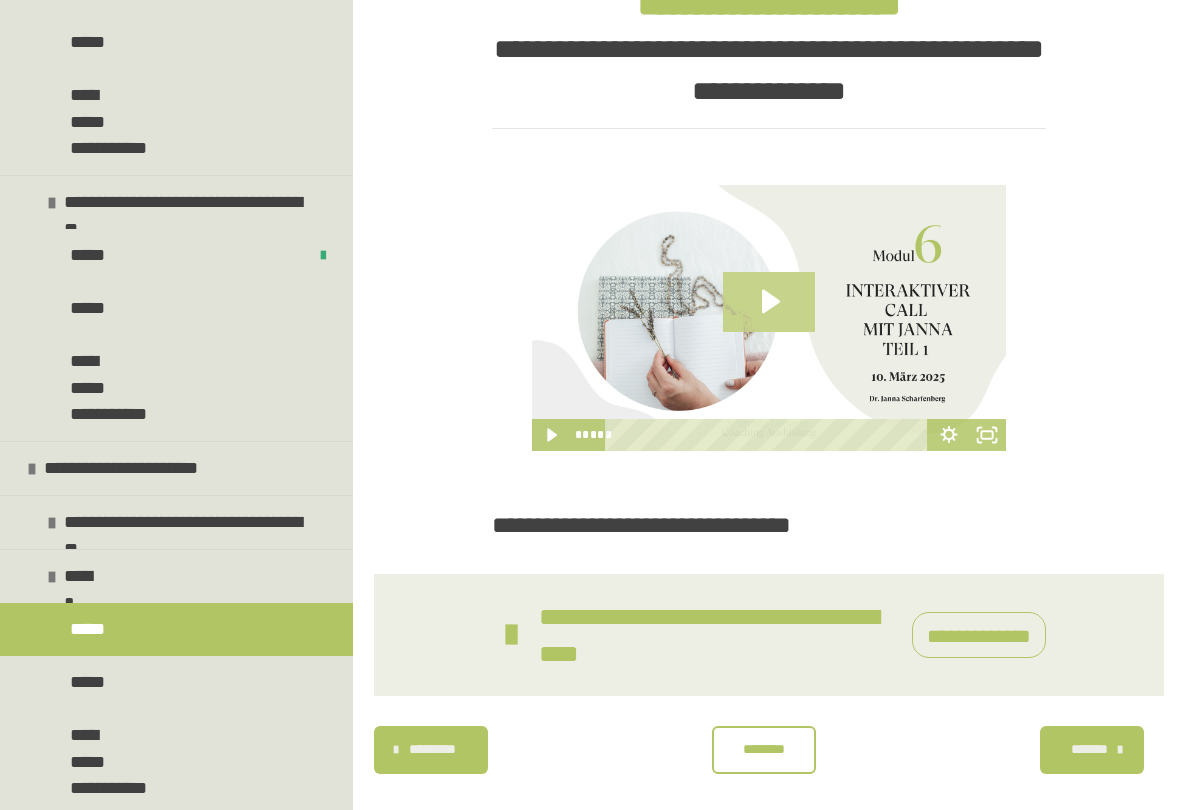 click 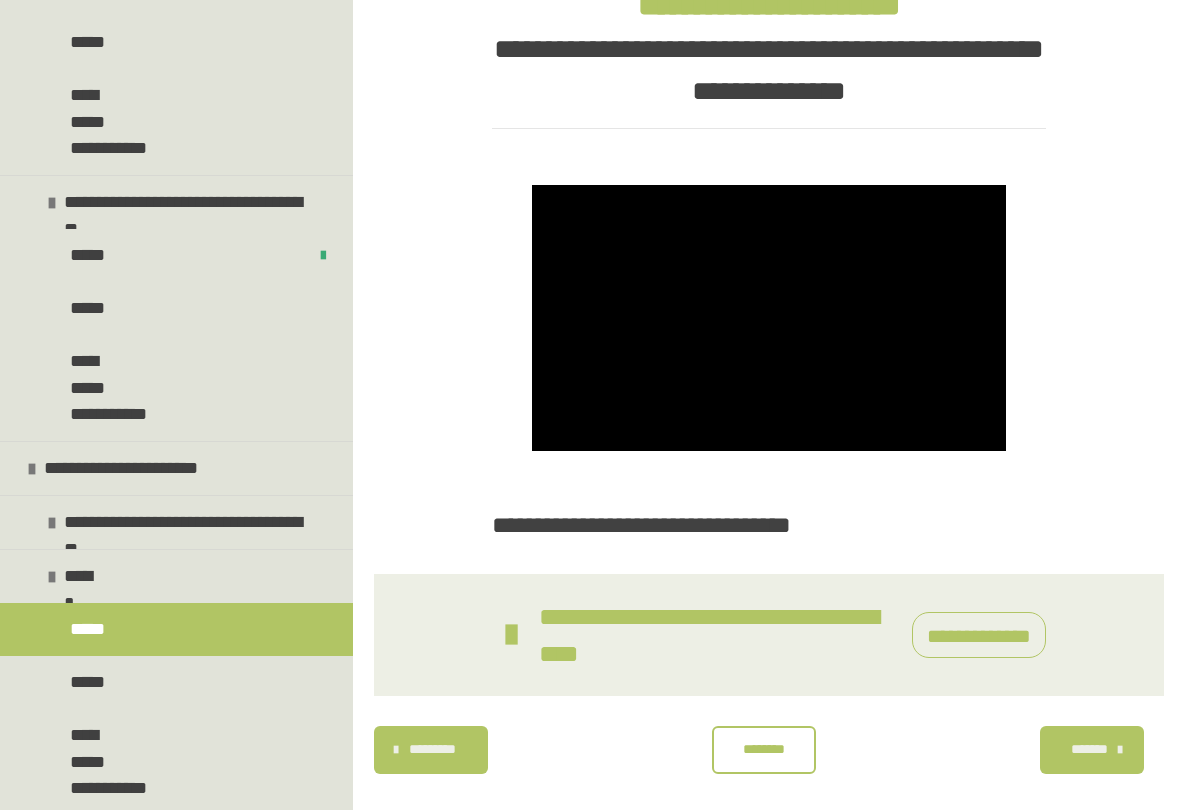 click at bounding box center [769, 318] 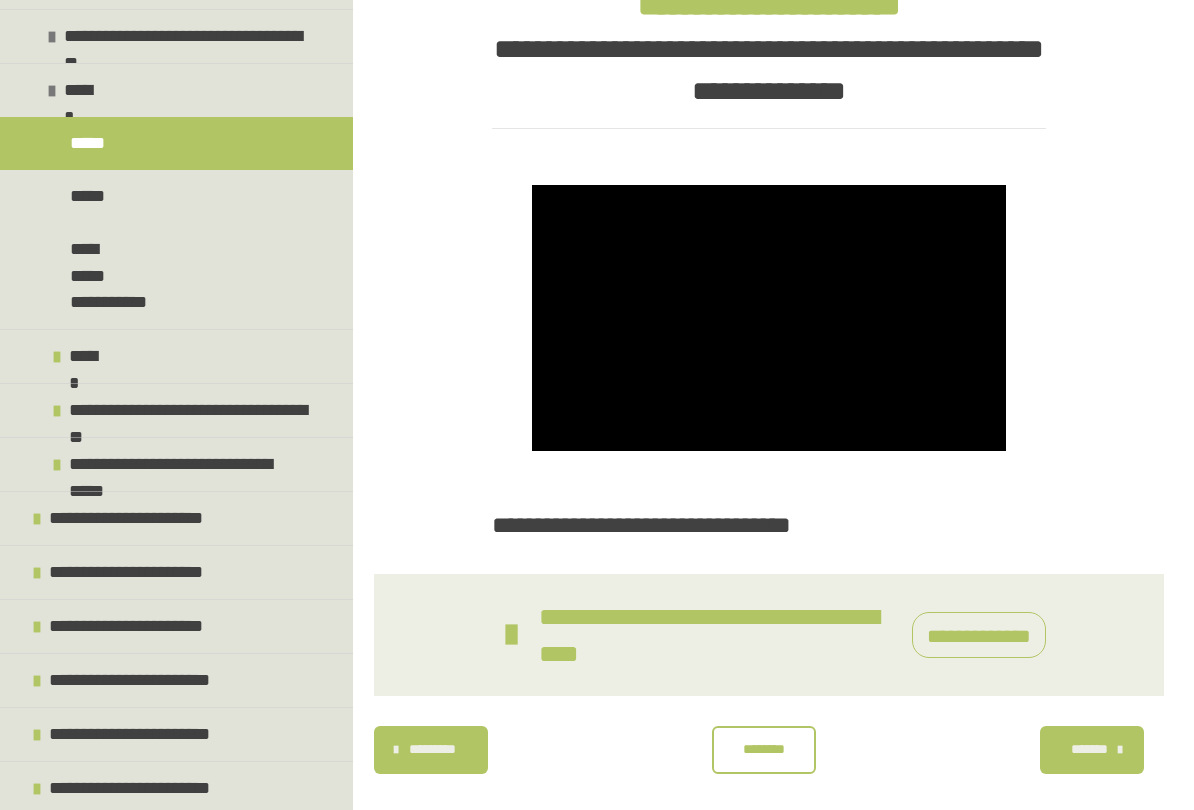 scroll, scrollTop: 1272, scrollLeft: 0, axis: vertical 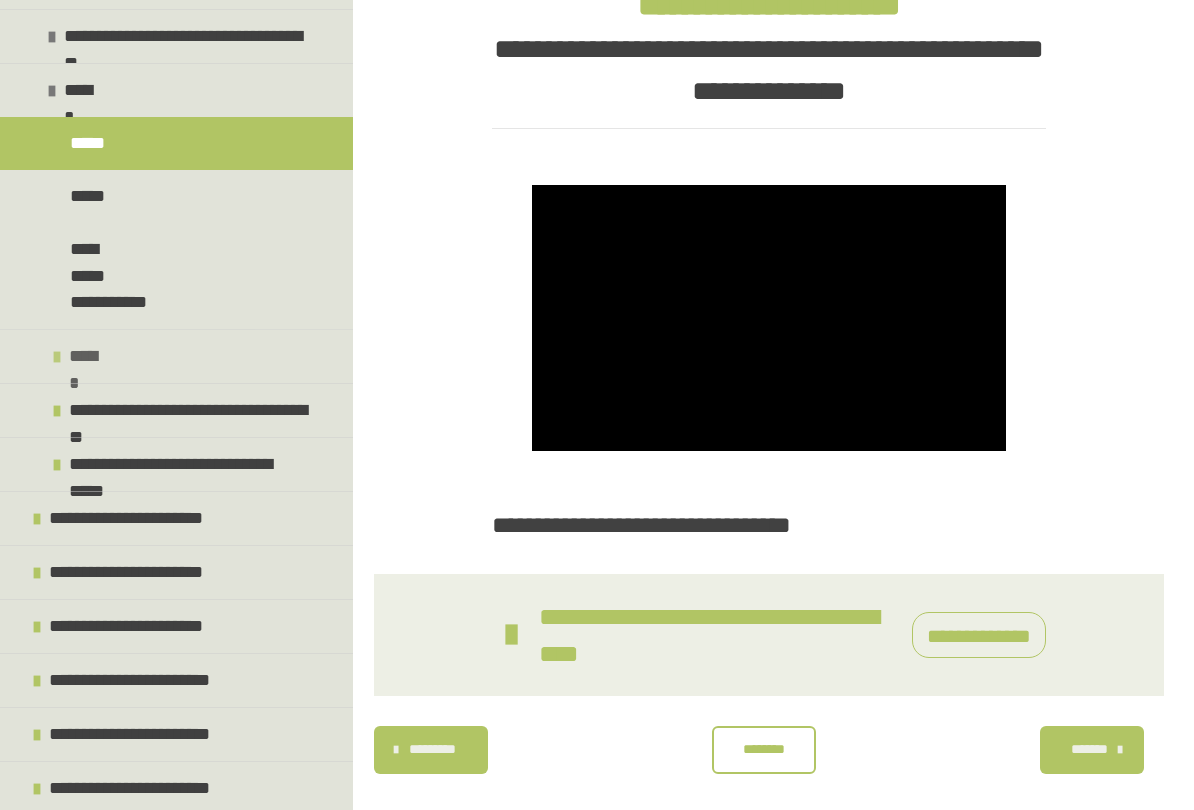 click on "******" at bounding box center (85, 356) 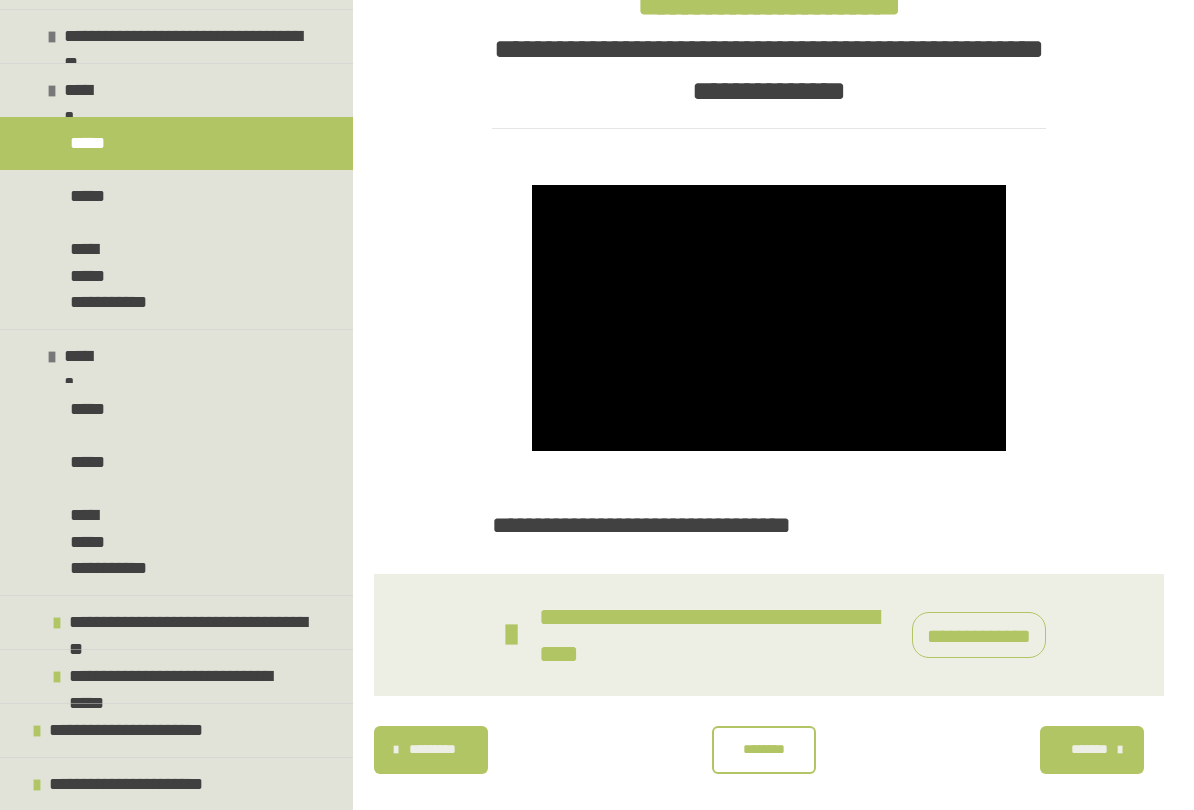click at bounding box center [769, 318] 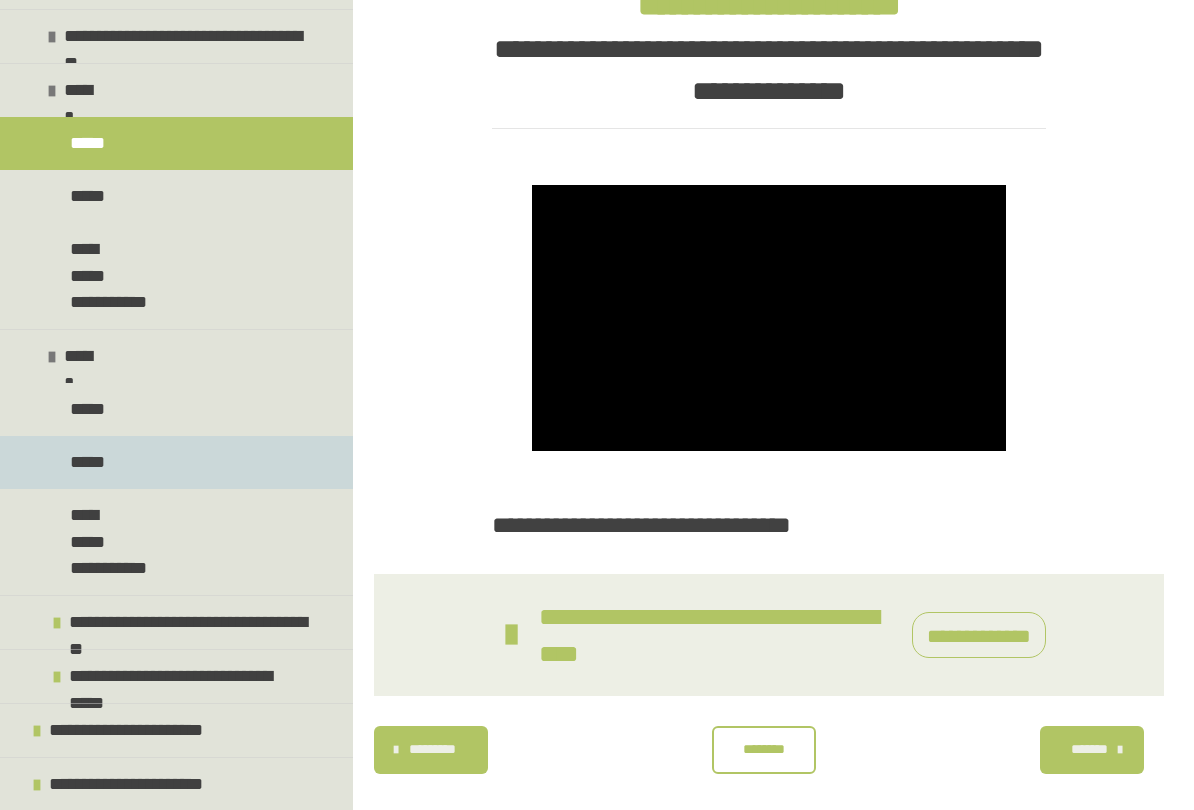 drag, startPoint x: 53, startPoint y: 399, endPoint x: 53, endPoint y: 472, distance: 73 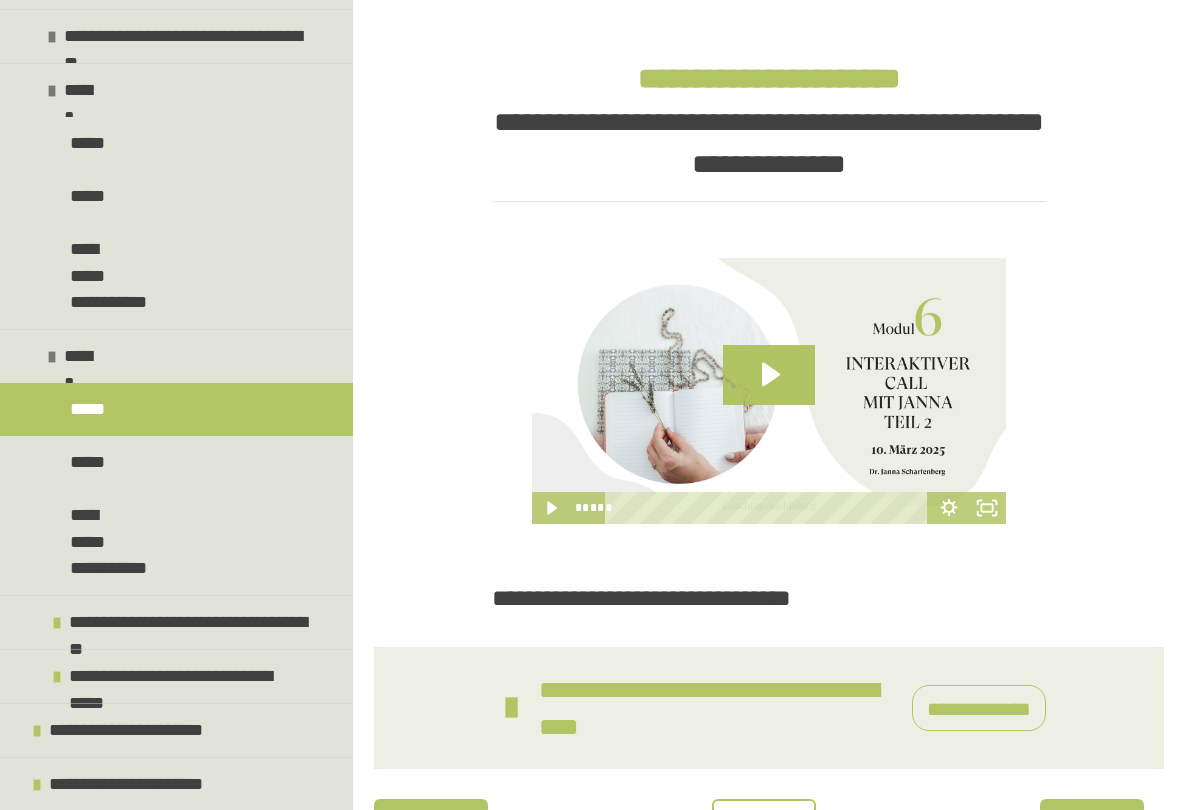 click at bounding box center (769, 391) 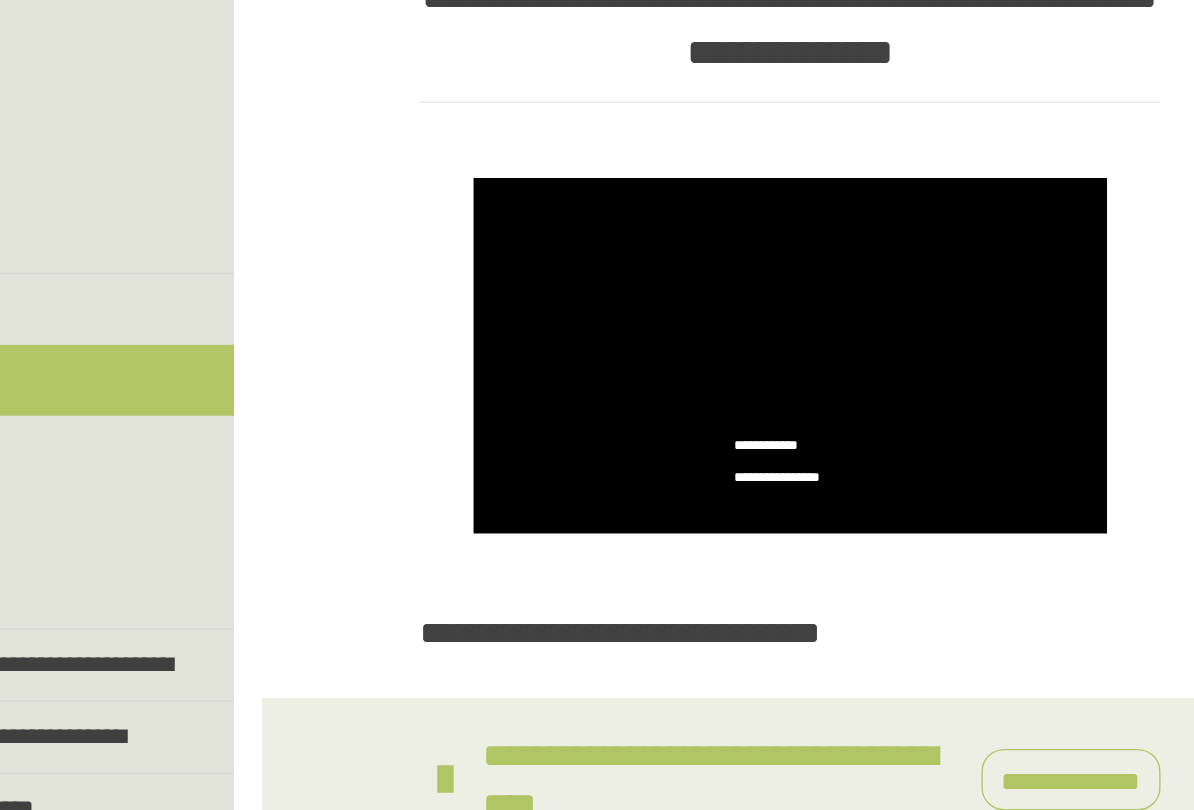 click at bounding box center [769, 391] 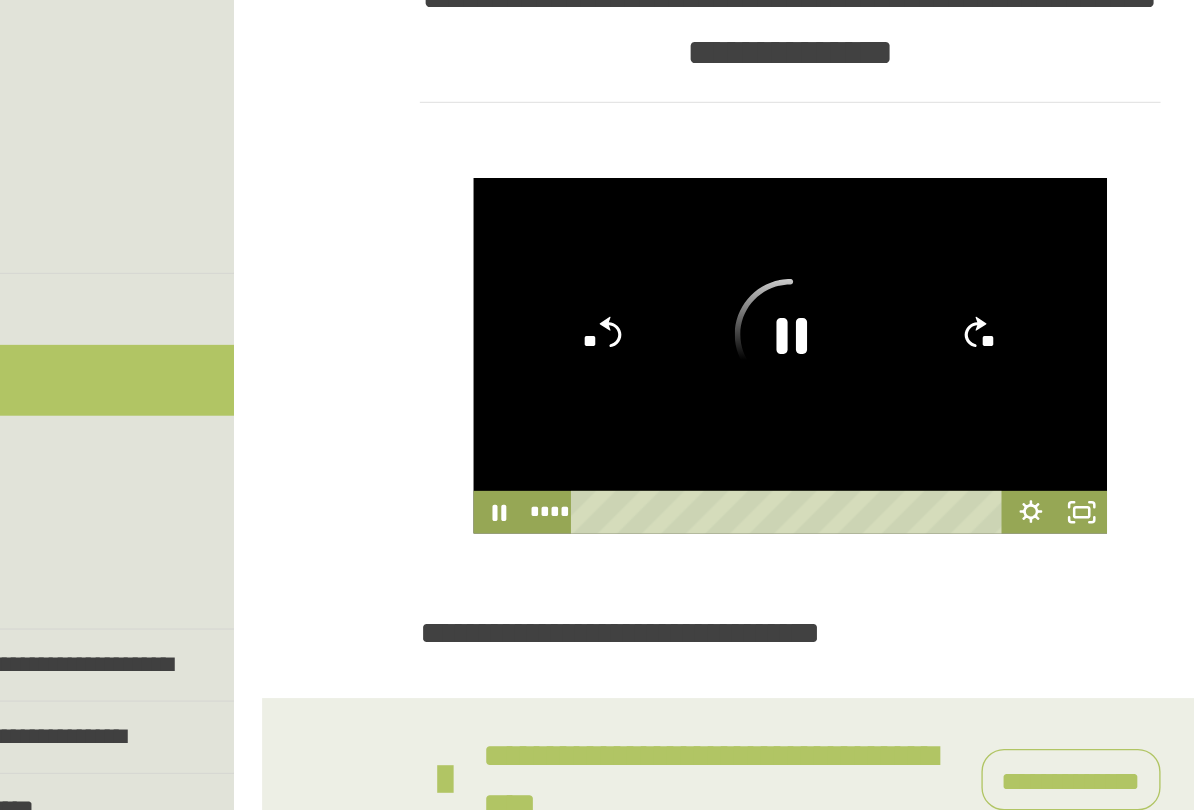 click 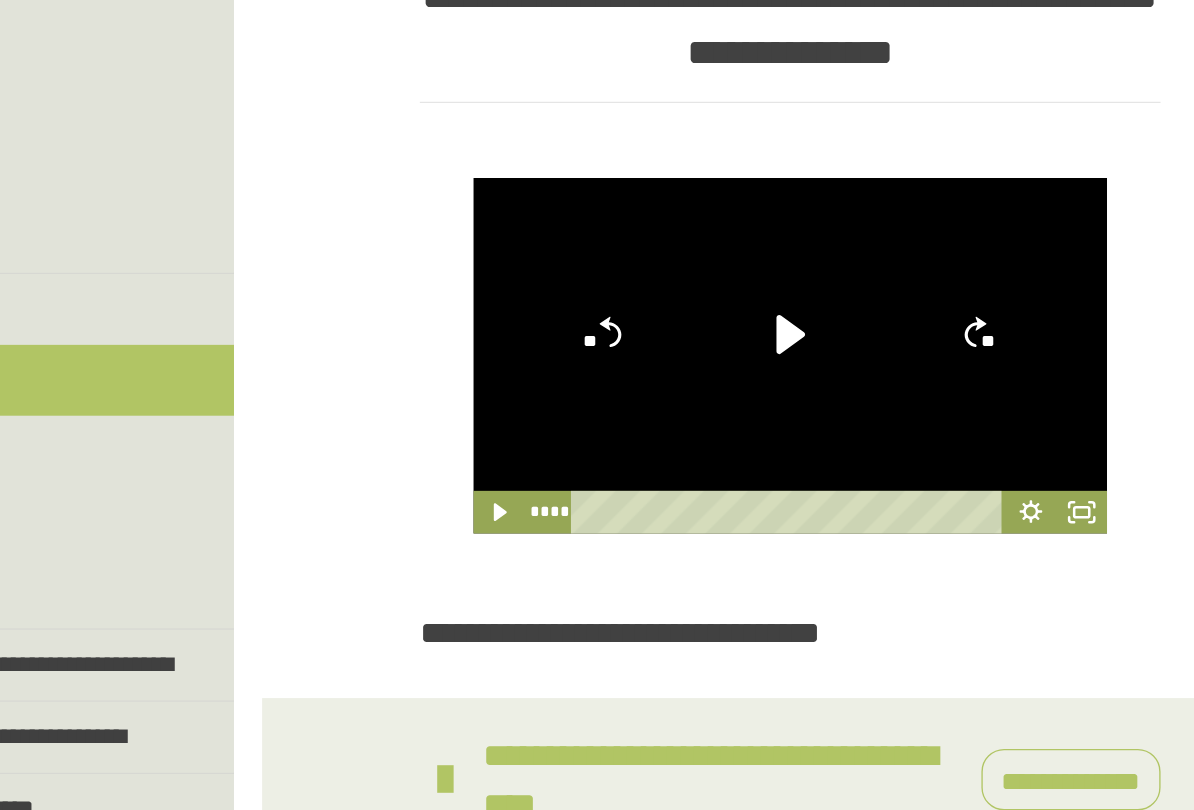 click 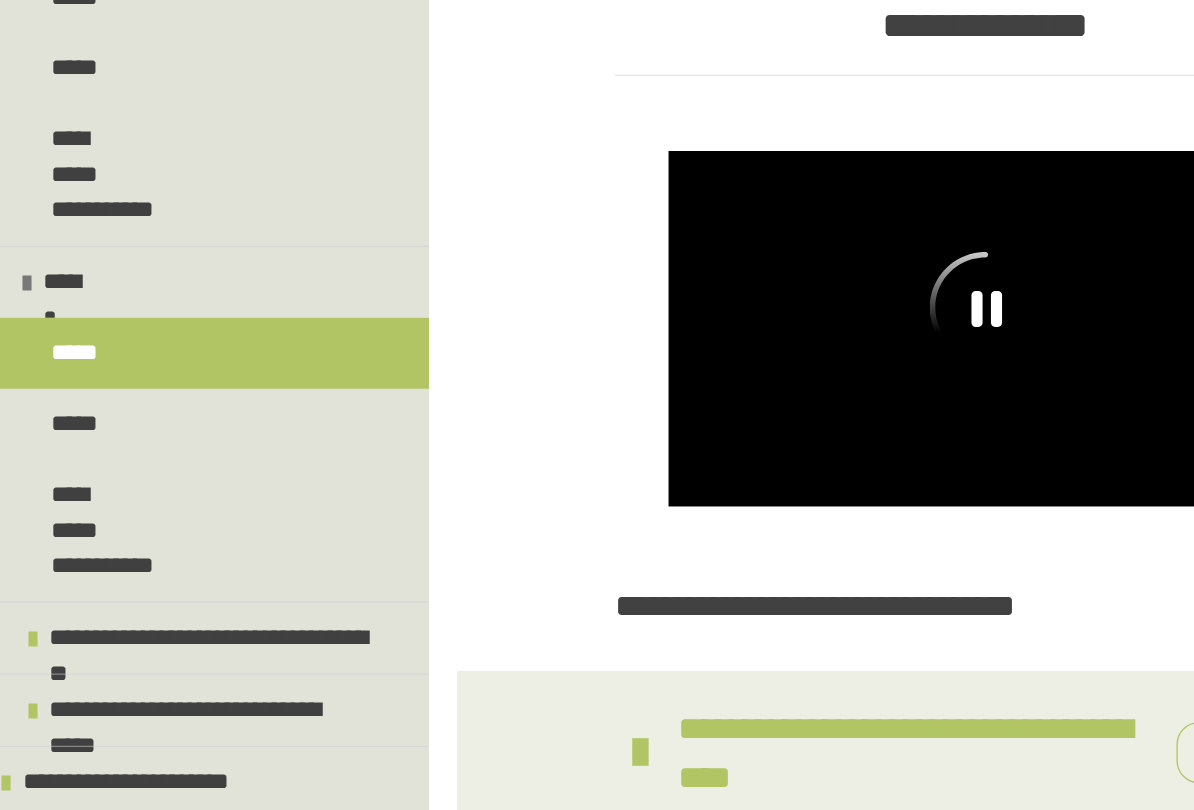 click on "*****" at bounding box center (90, 409) 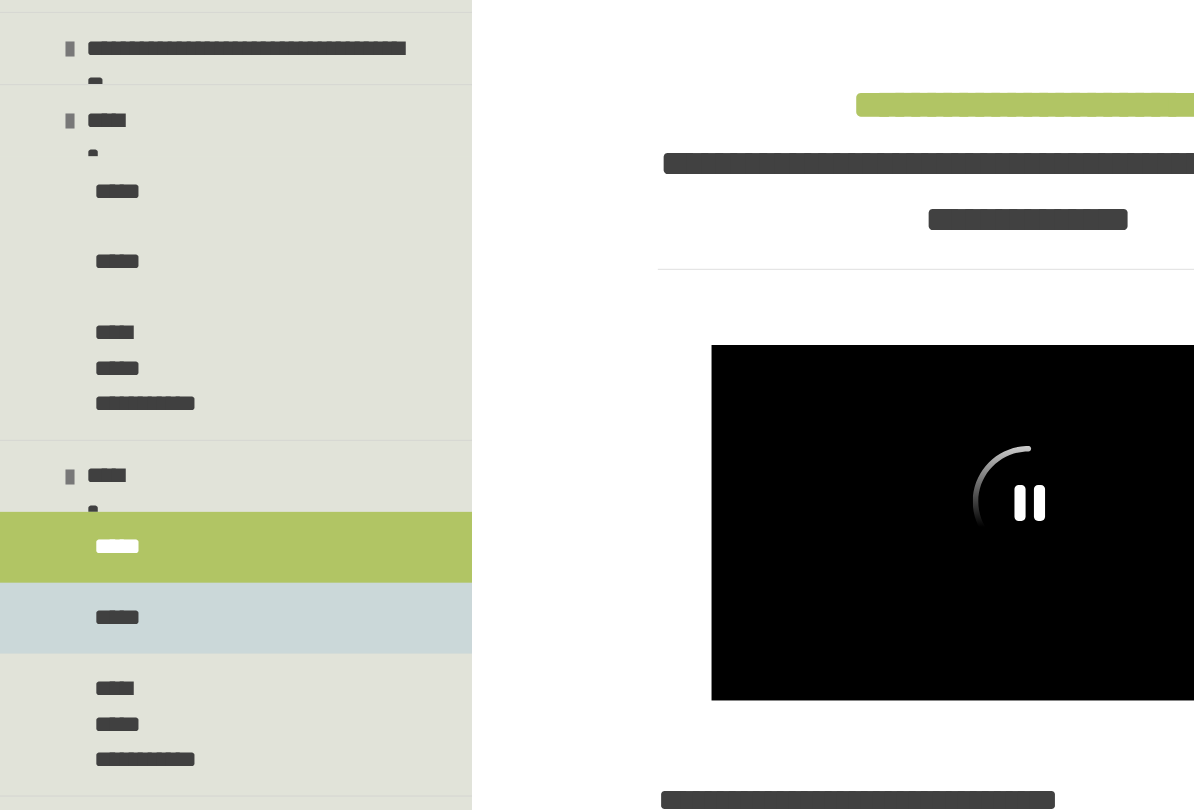 click on "*****" at bounding box center (176, 462) 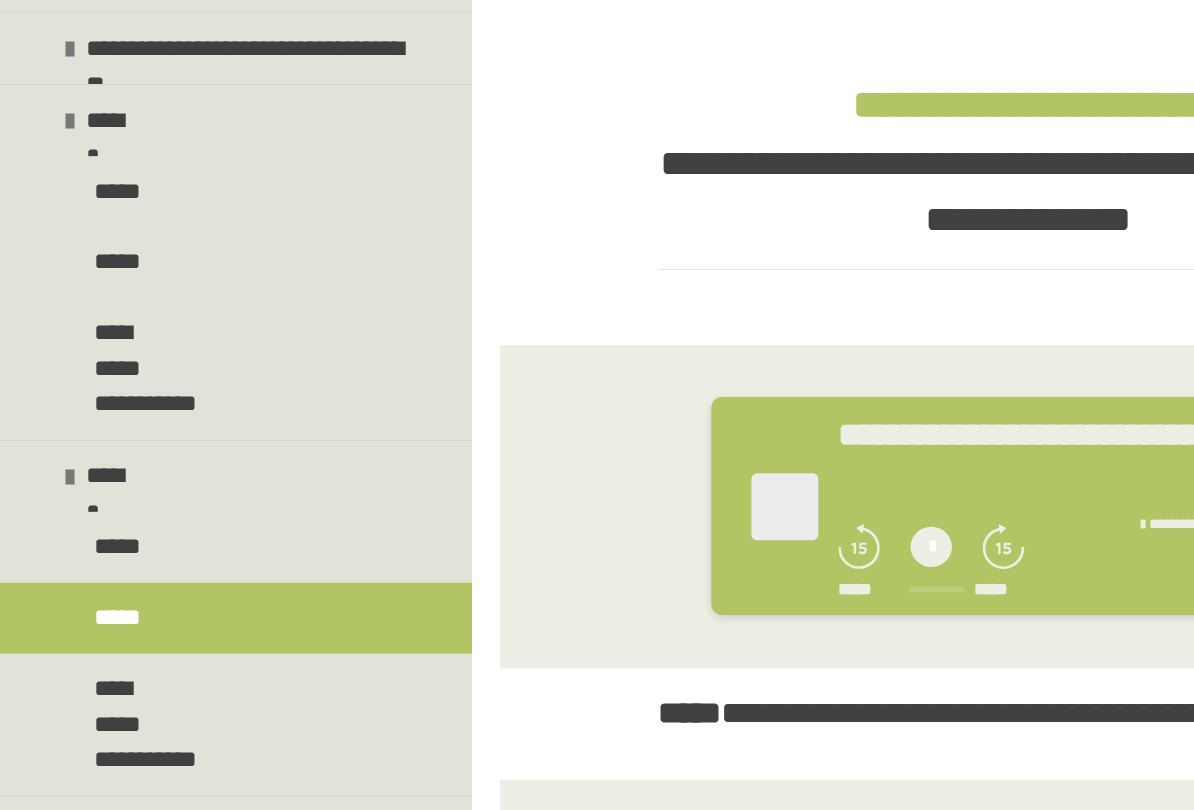 scroll, scrollTop: 357, scrollLeft: 0, axis: vertical 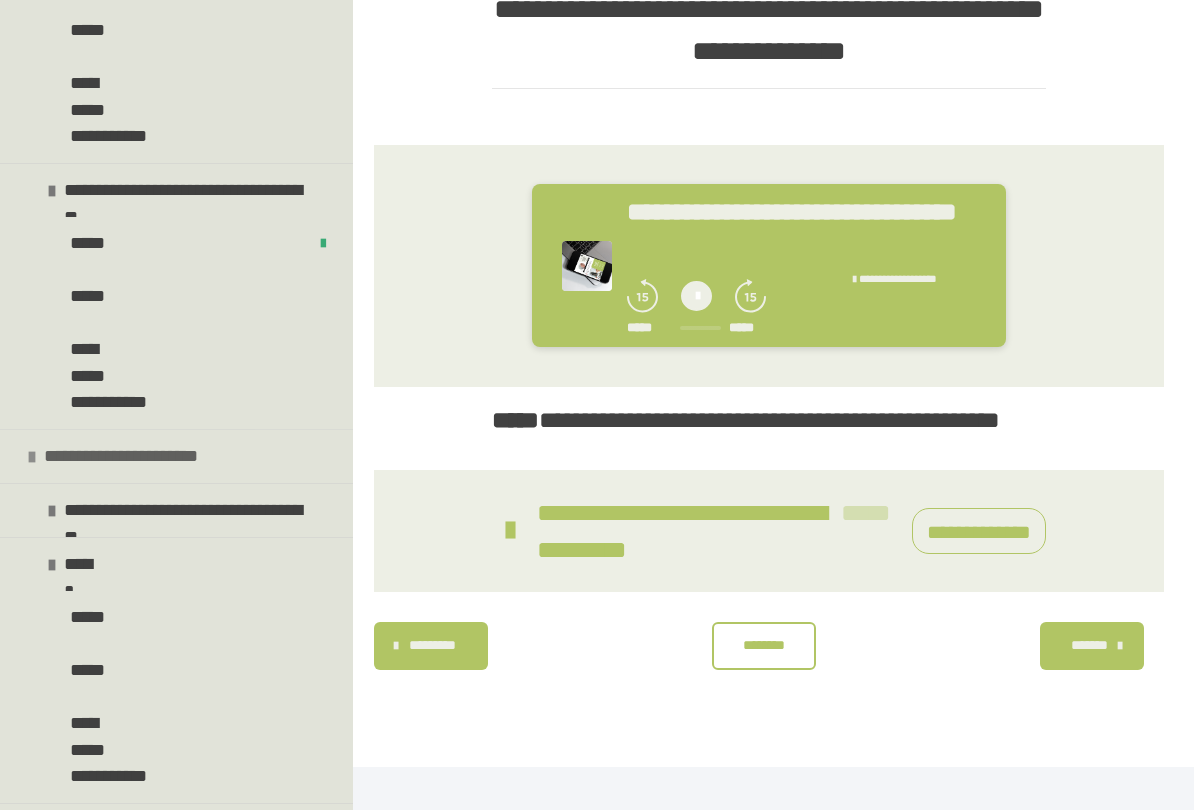 click on "**********" at bounding box center [176, 456] 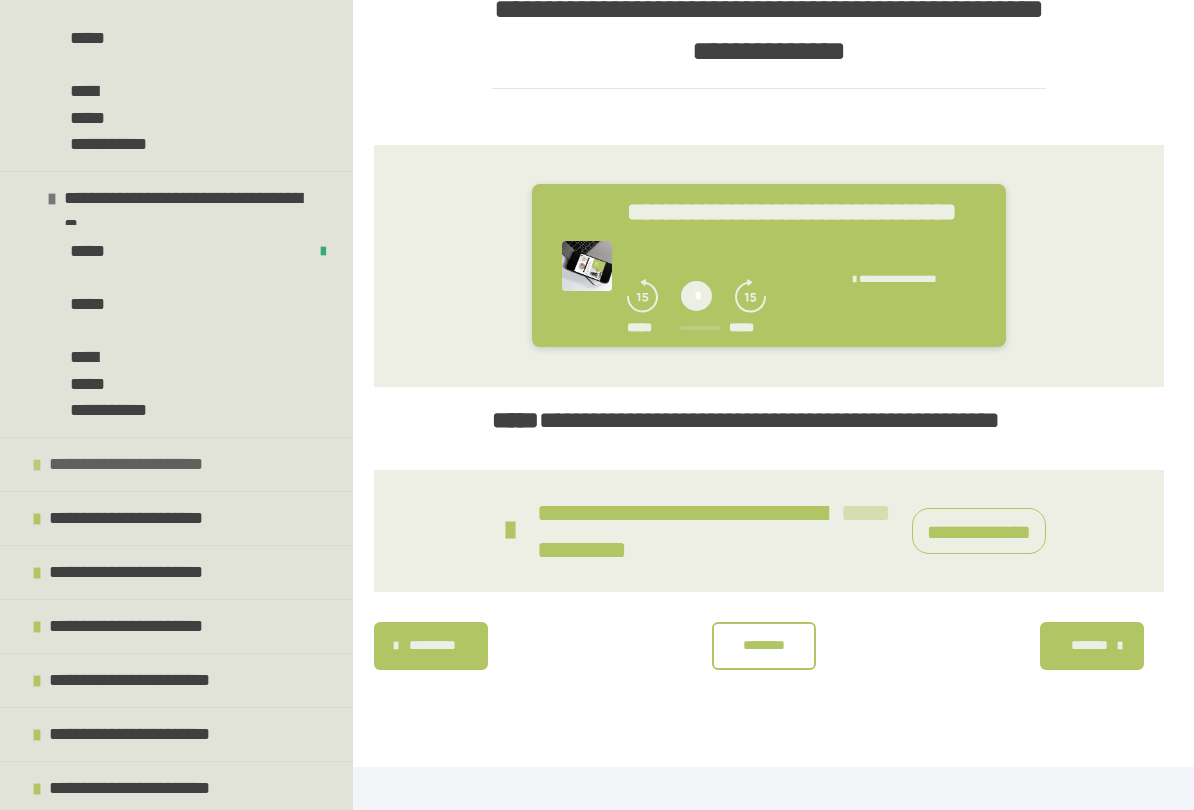 scroll, scrollTop: 790, scrollLeft: 0, axis: vertical 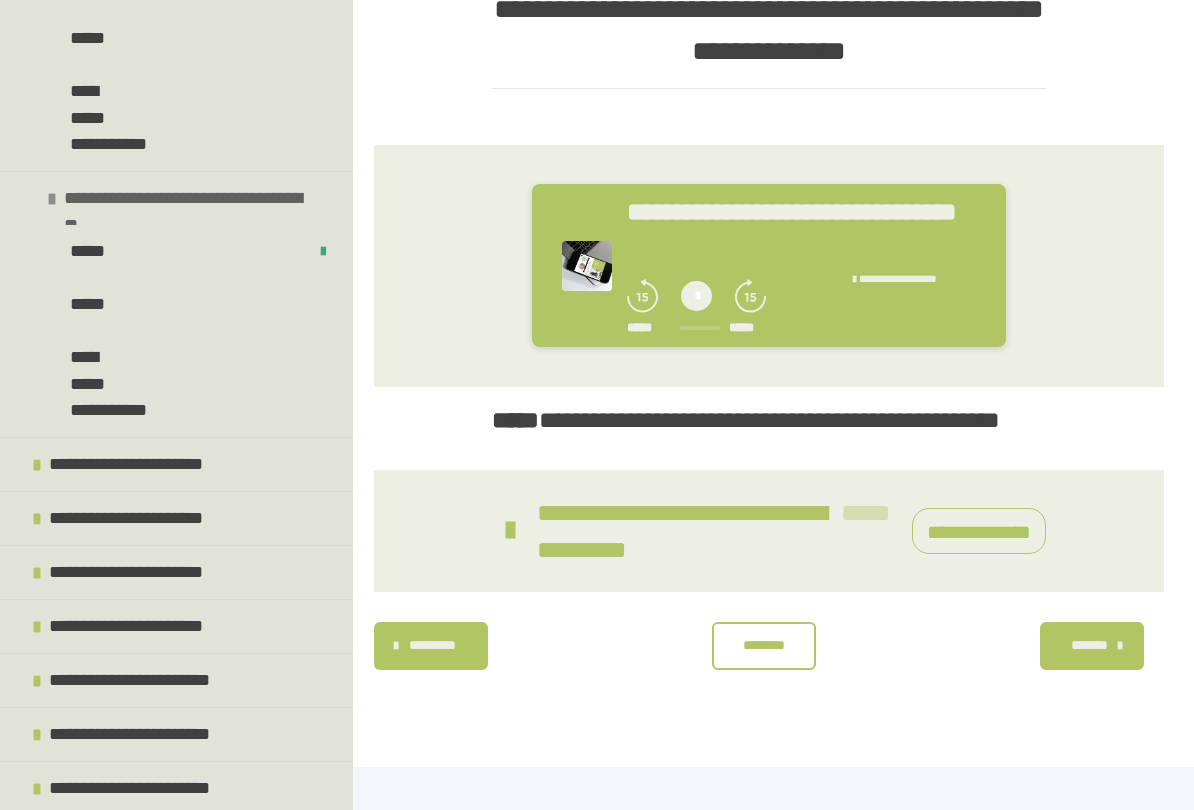 click on "**********" at bounding box center (176, 198) 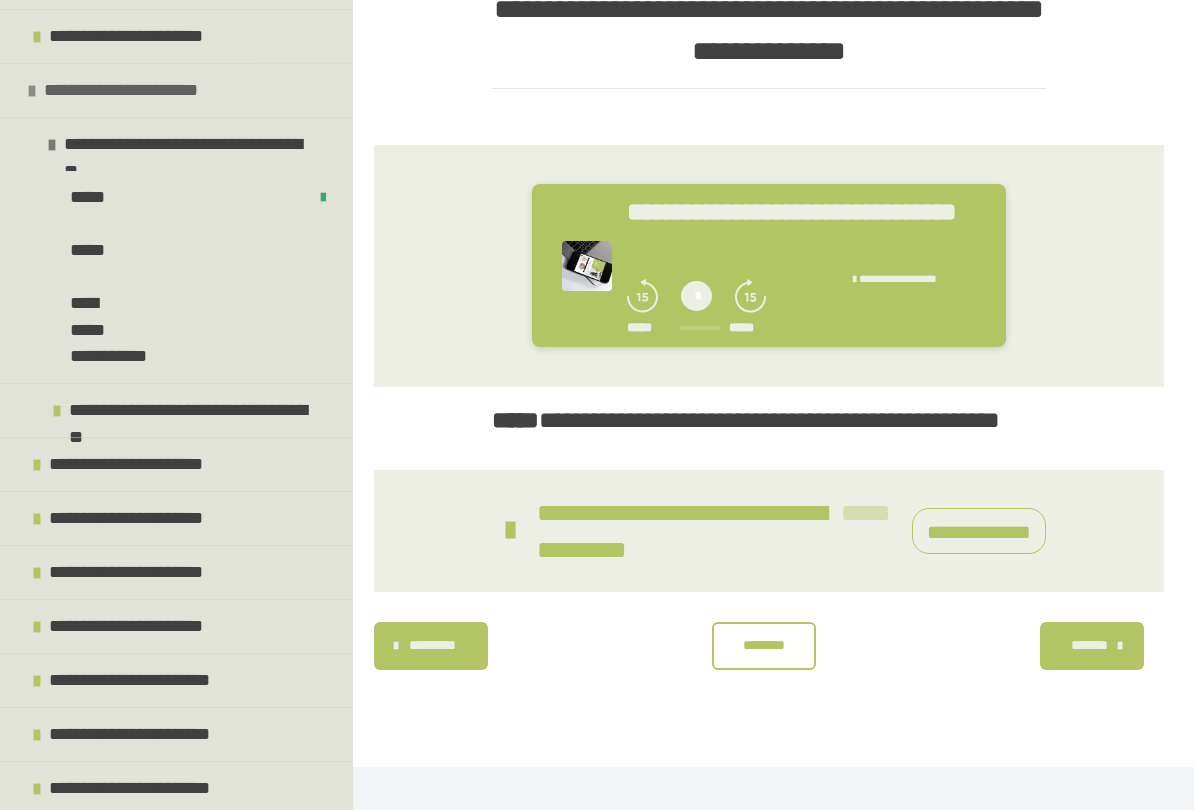 click on "**********" at bounding box center (176, 90) 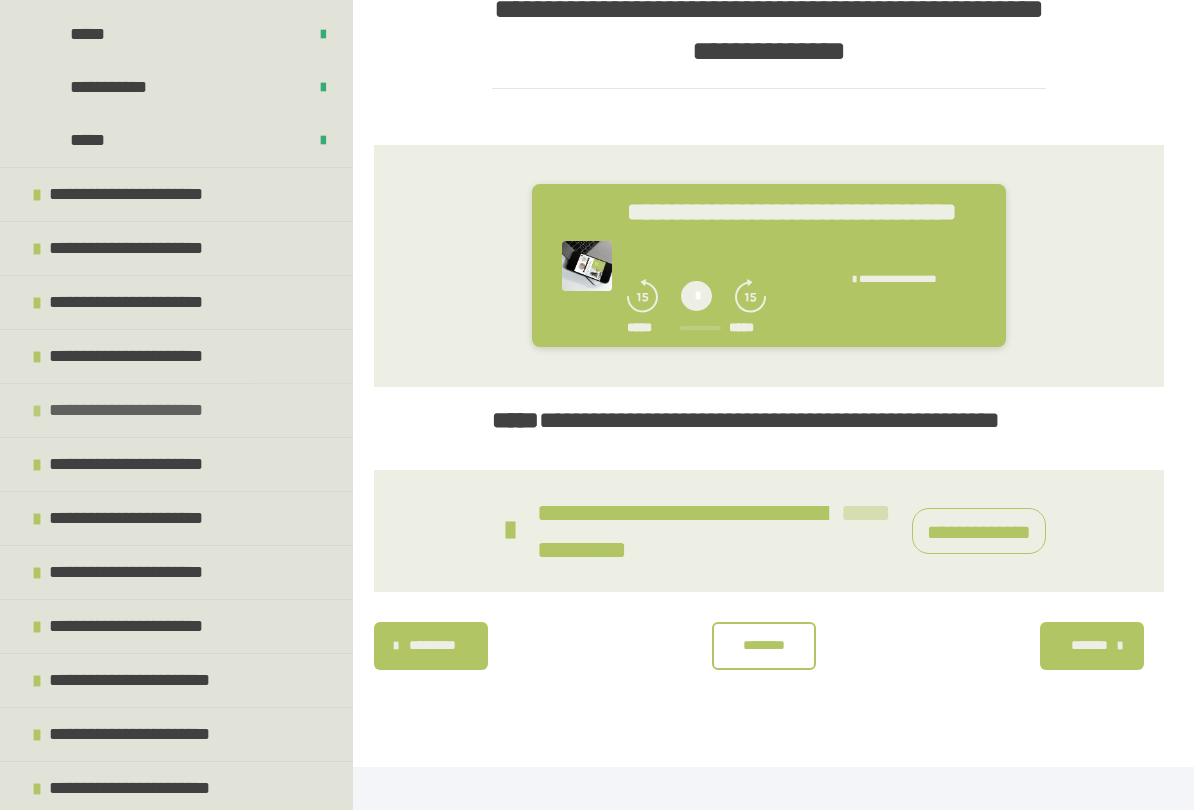 scroll, scrollTop: 258, scrollLeft: 0, axis: vertical 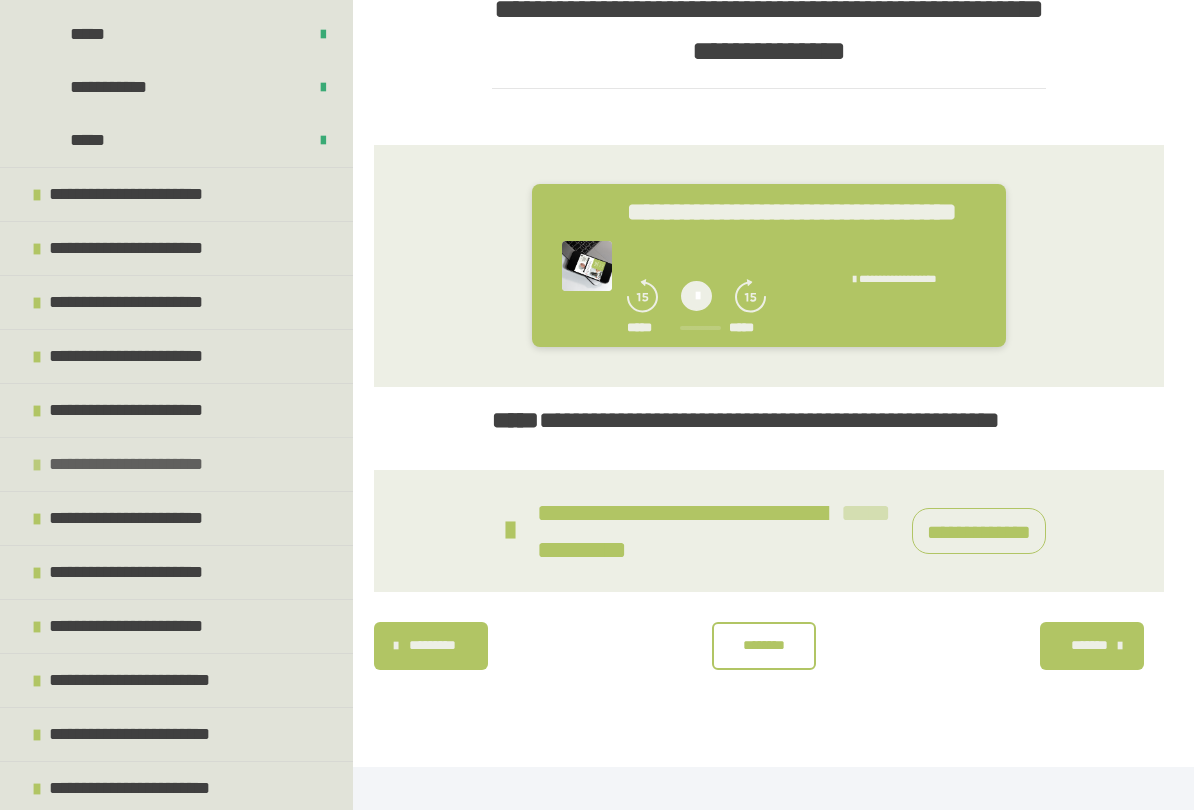 click on "**********" at bounding box center [176, 464] 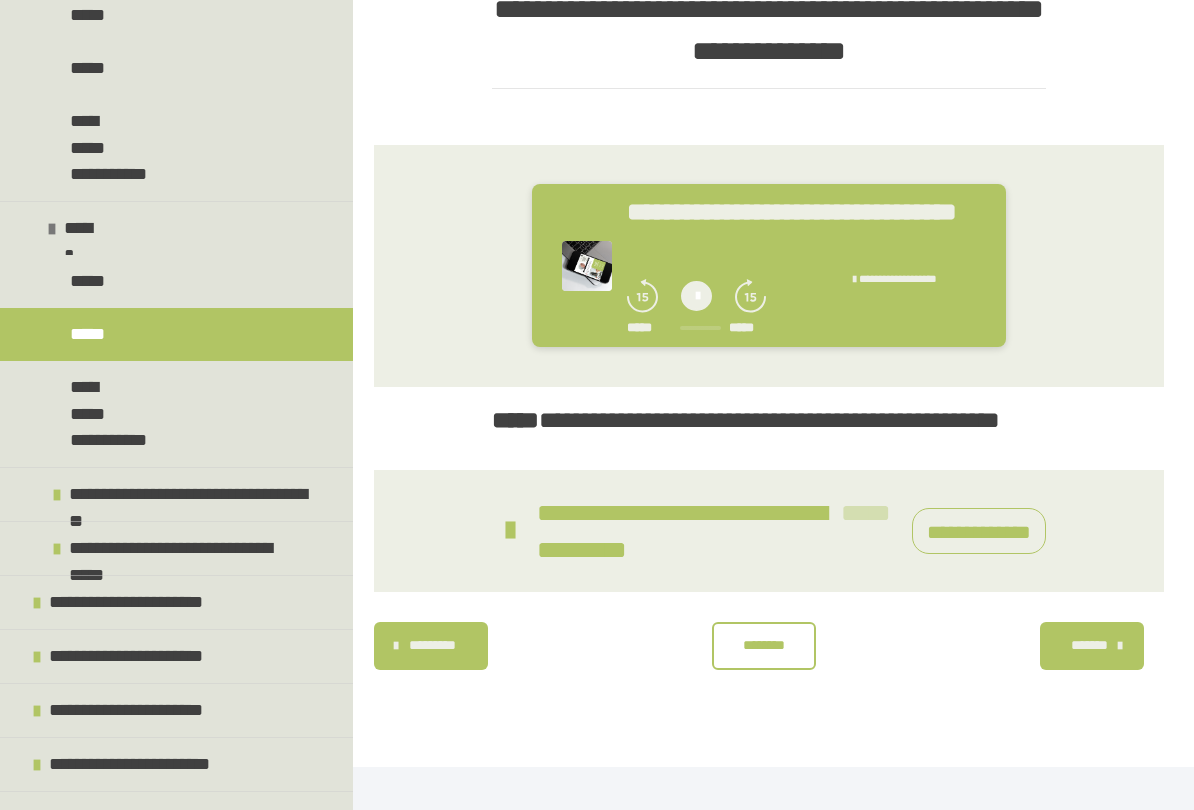 scroll, scrollTop: 878, scrollLeft: 0, axis: vertical 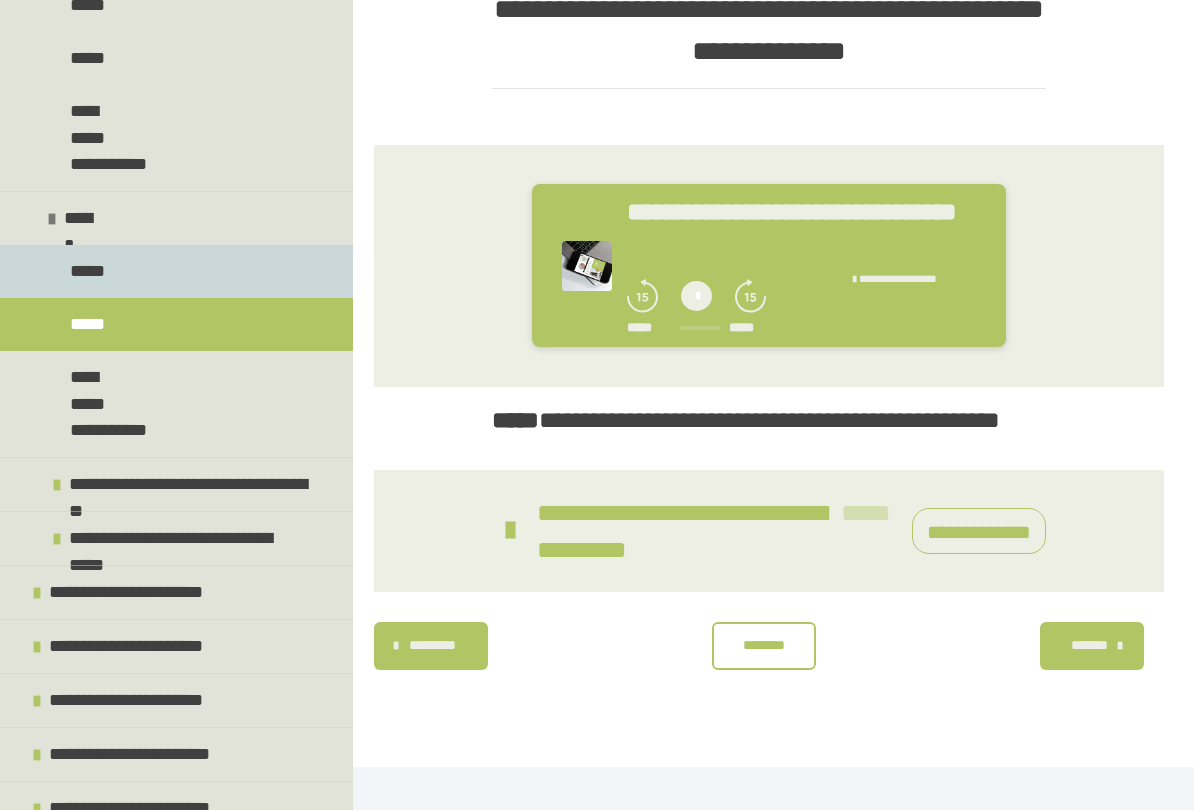 click on "*****" at bounding box center (90, 271) 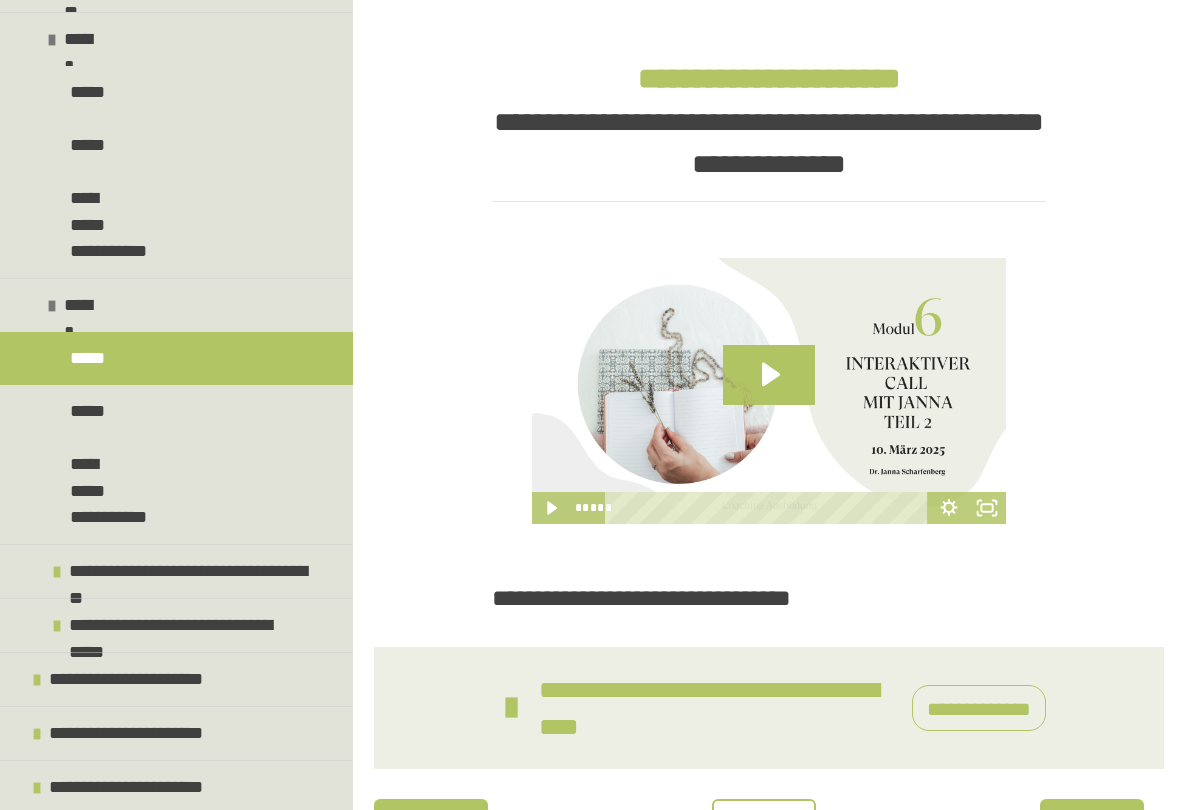 scroll, scrollTop: 786, scrollLeft: 0, axis: vertical 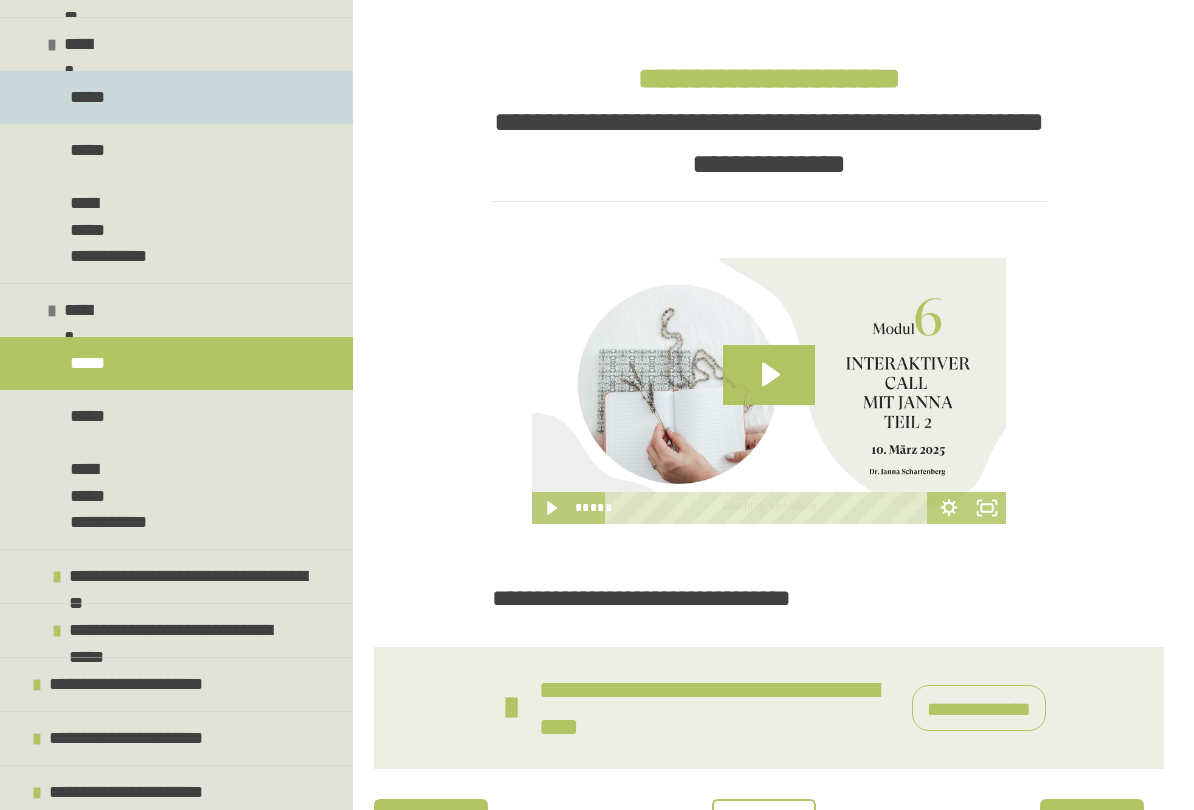click on "*****" at bounding box center [90, 97] 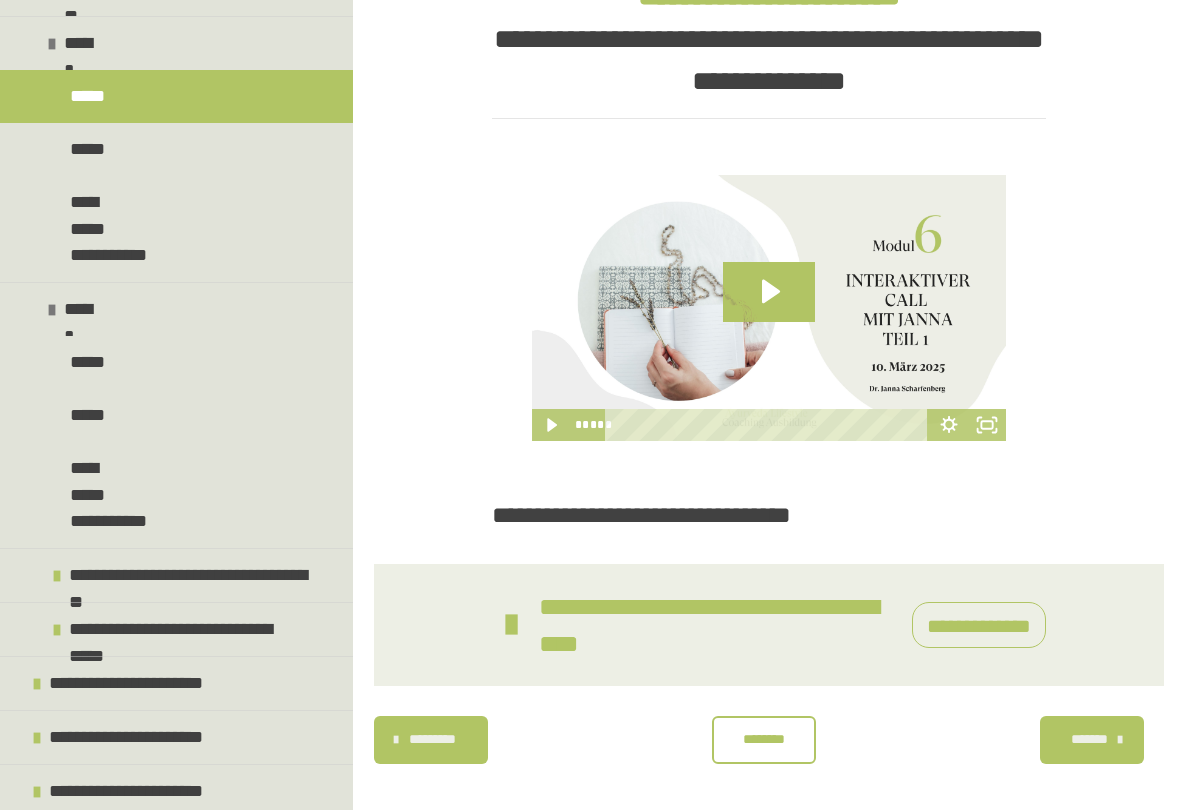 scroll, scrollTop: 410, scrollLeft: 0, axis: vertical 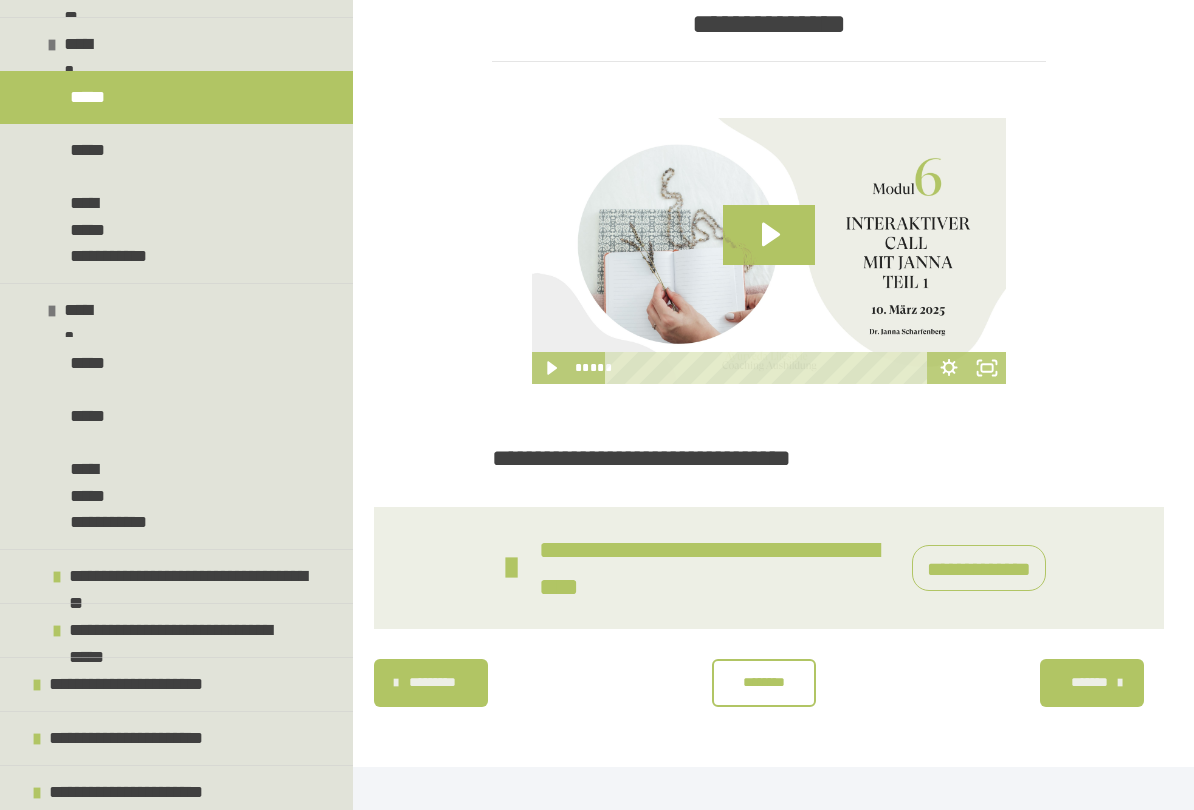 click on "********" at bounding box center (764, 683) 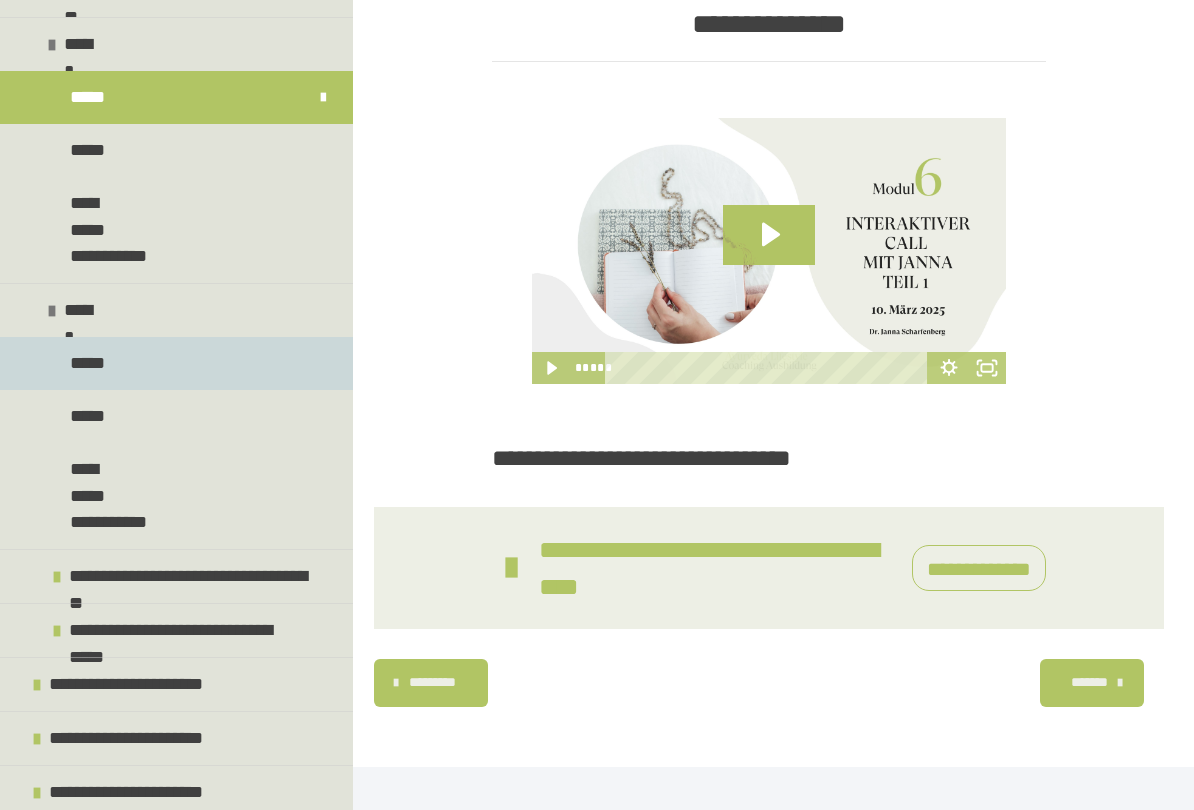 click on "*****" at bounding box center [90, 363] 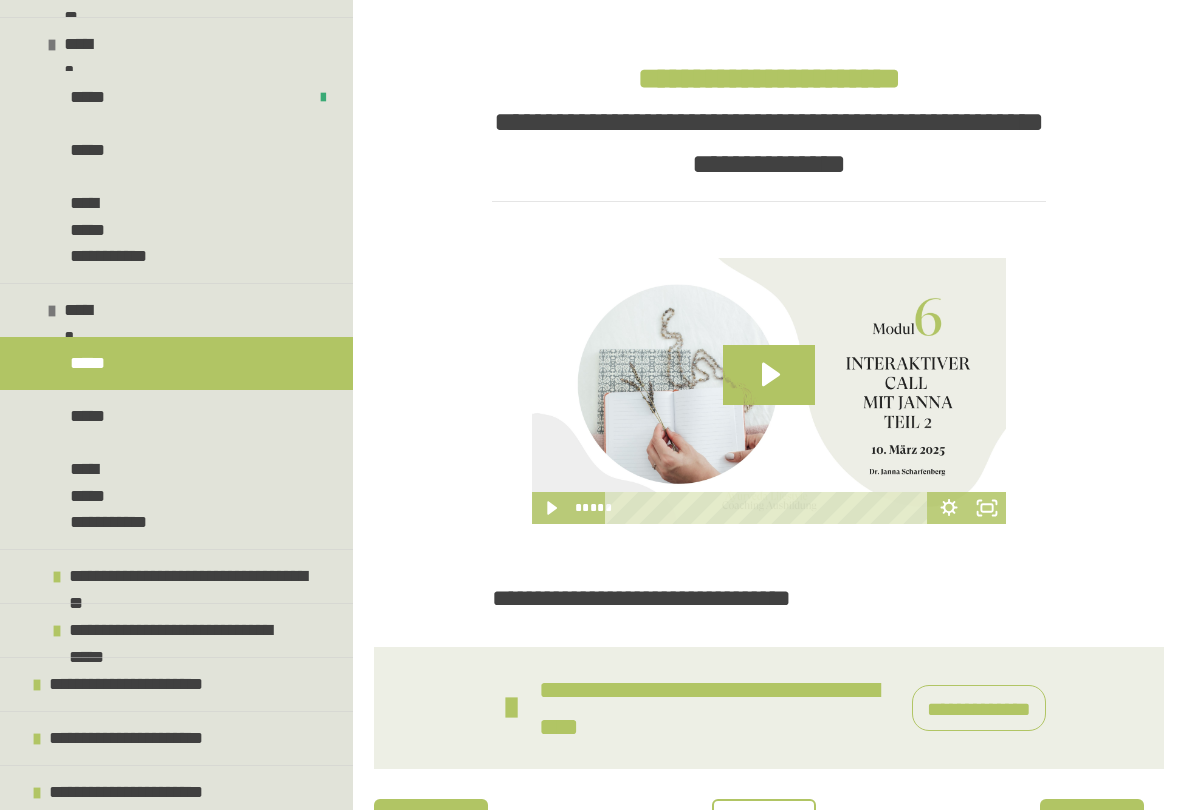 click 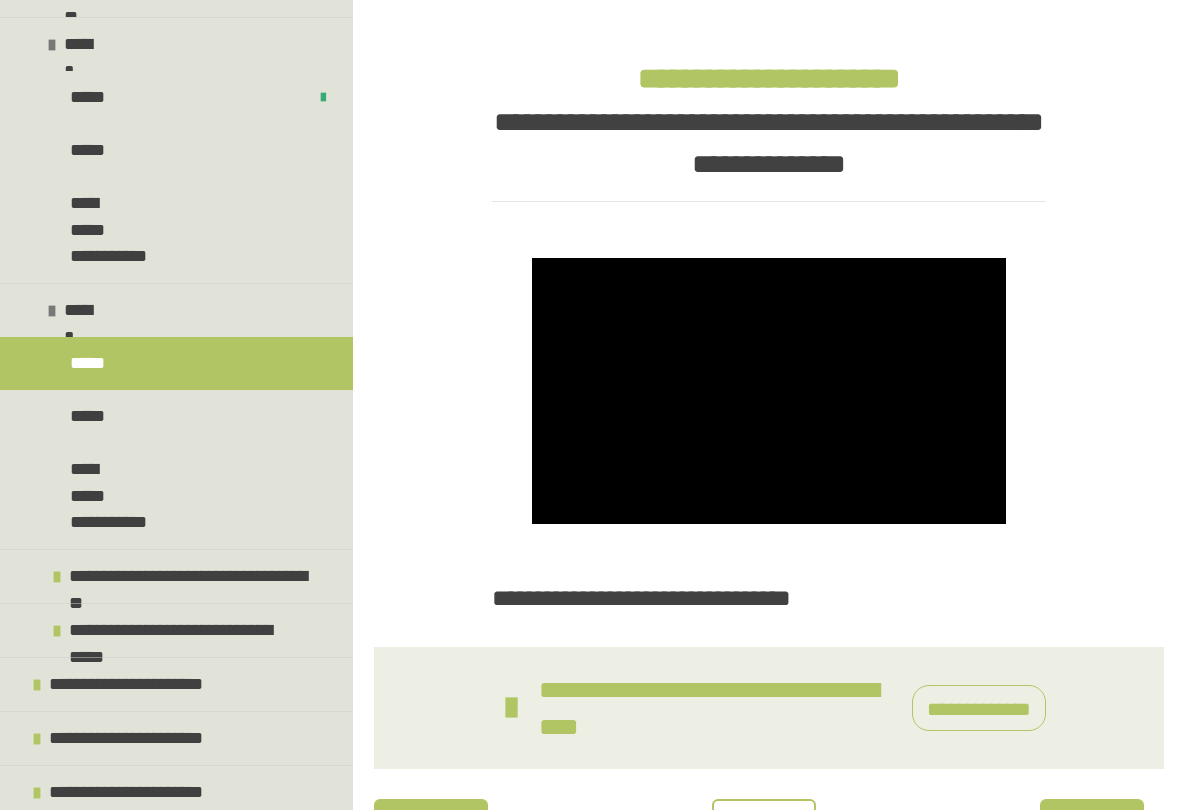 click at bounding box center [769, 391] 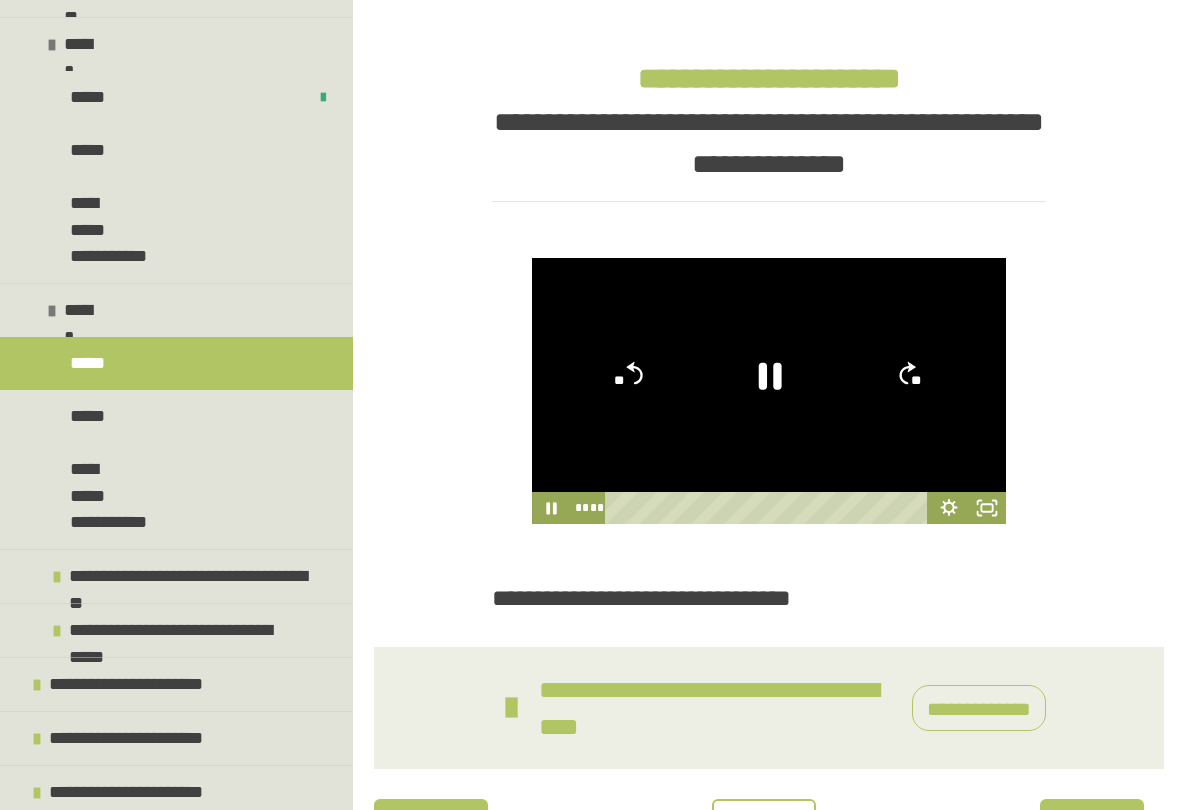 scroll, scrollTop: 269, scrollLeft: 0, axis: vertical 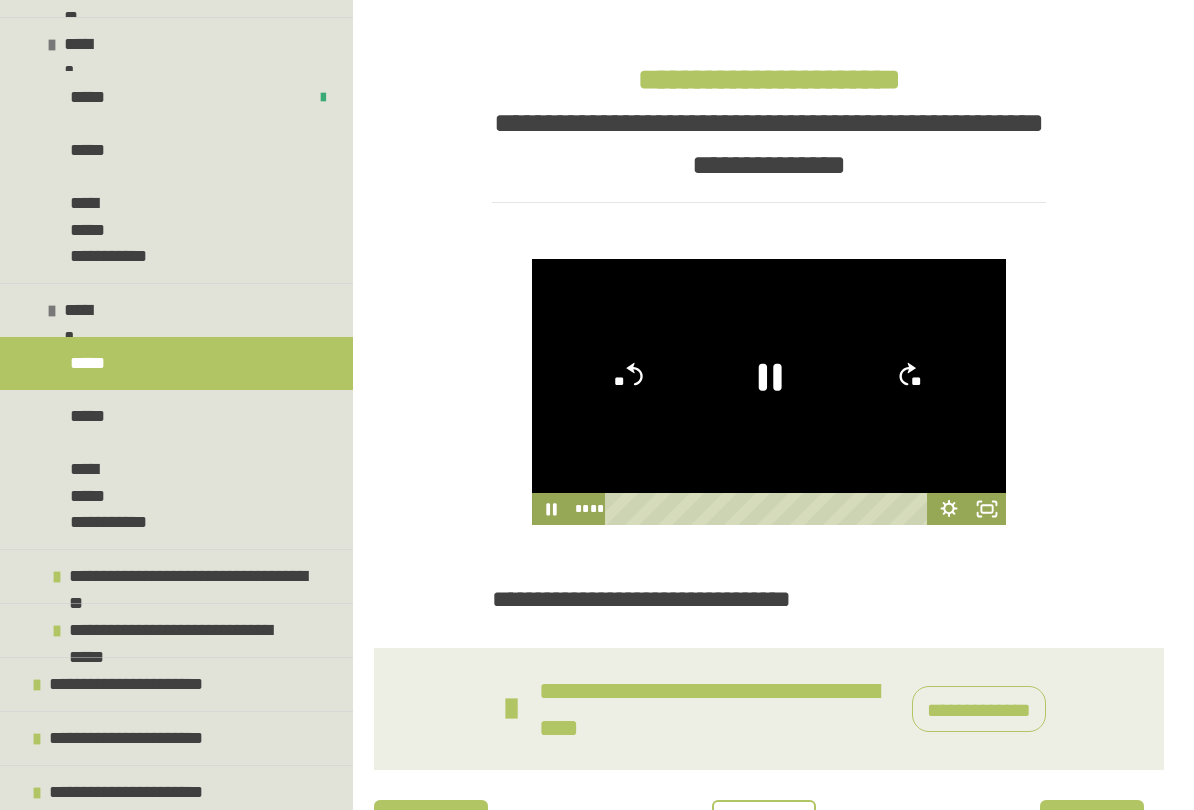 click on "**" 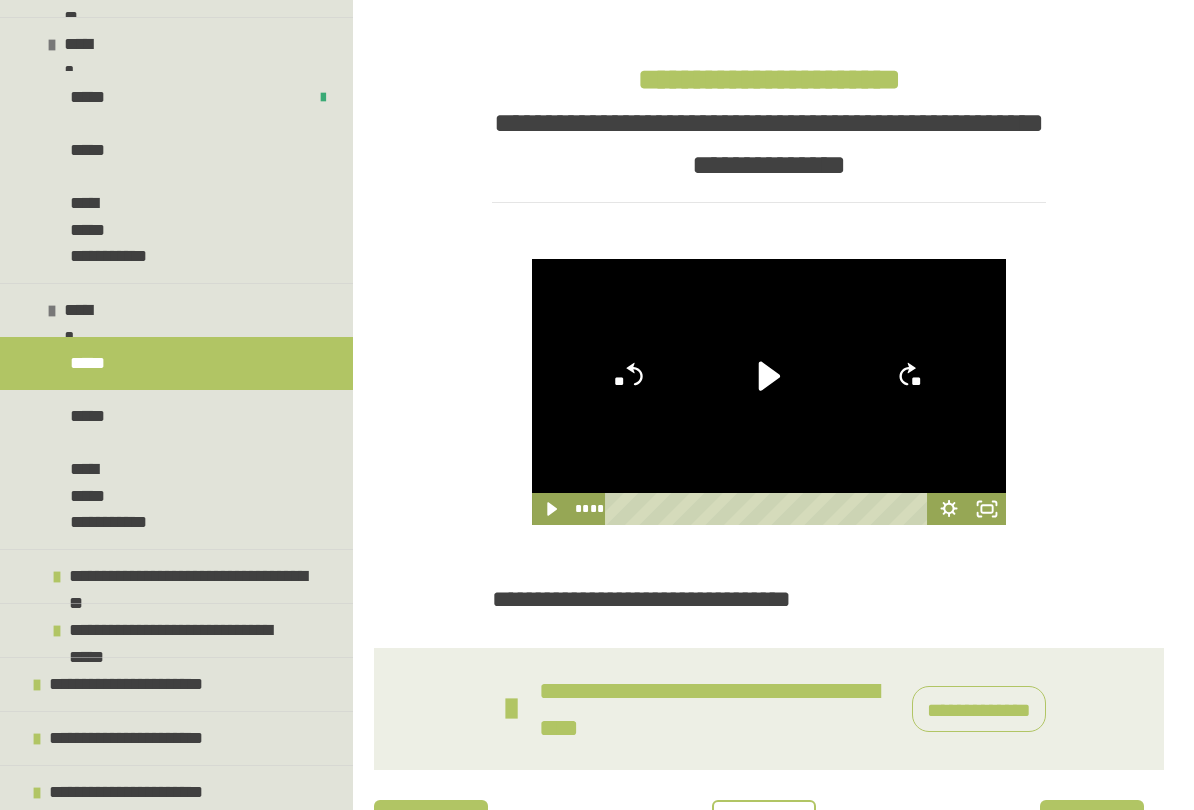click 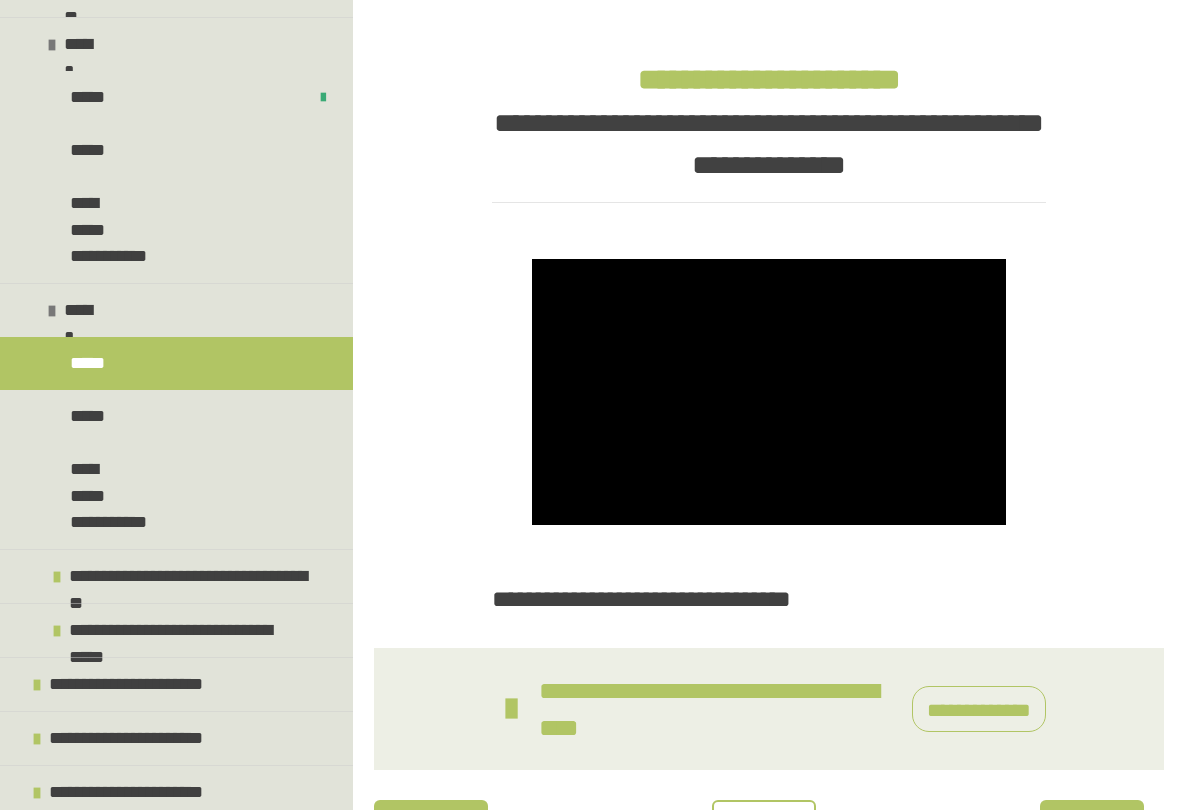 click at bounding box center (769, 392) 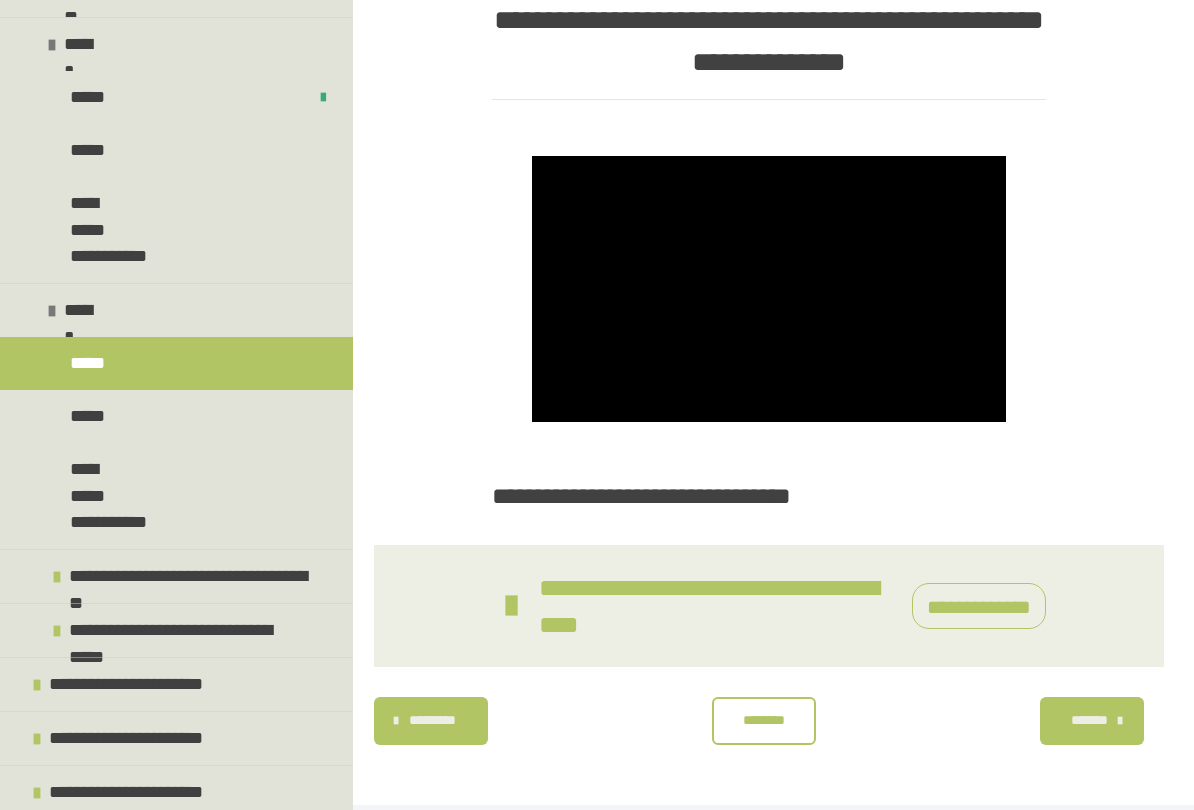 scroll, scrollTop: 410, scrollLeft: 0, axis: vertical 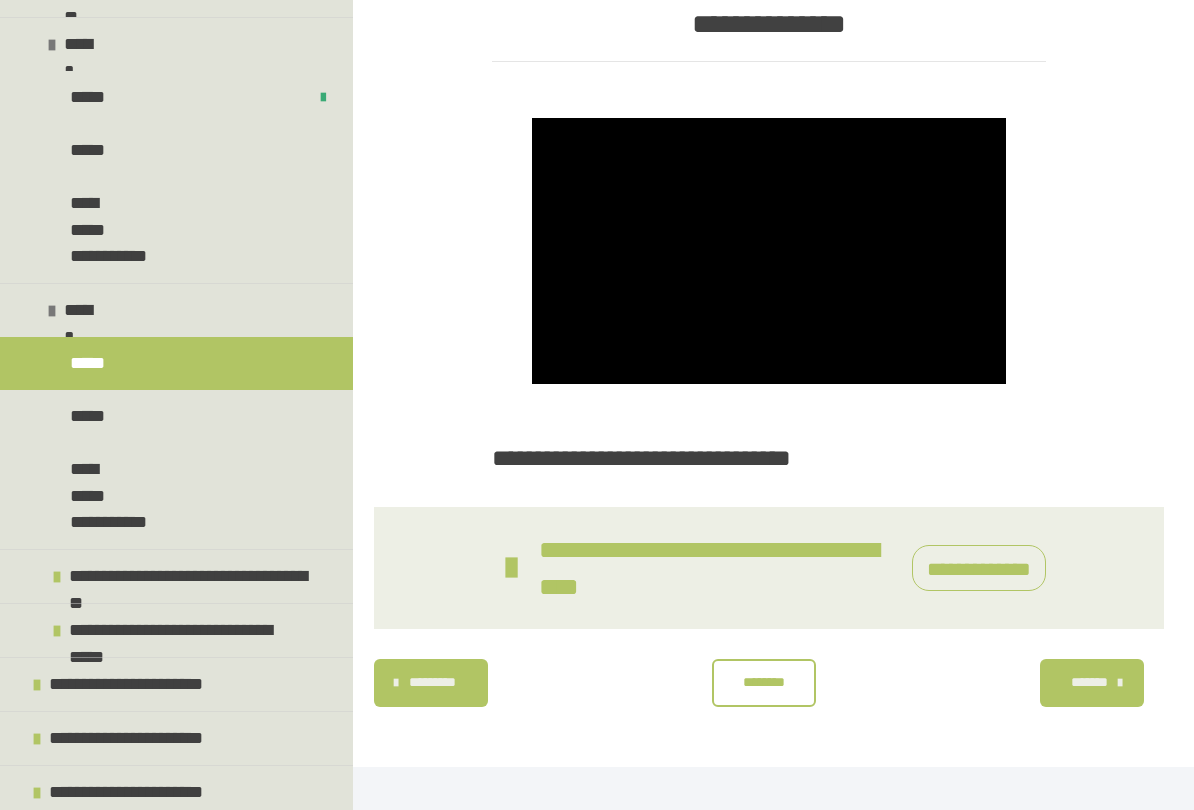 click on "********" at bounding box center [763, 682] 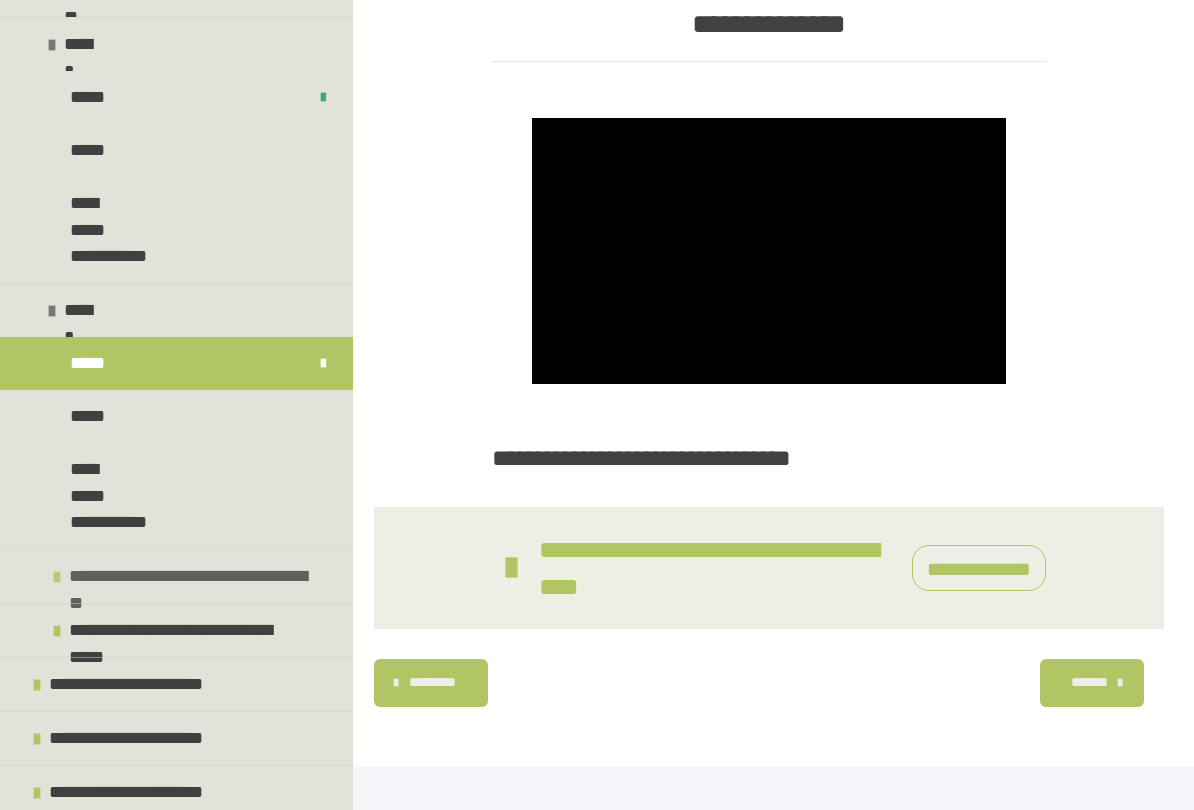 click on "**********" at bounding box center [198, 576] 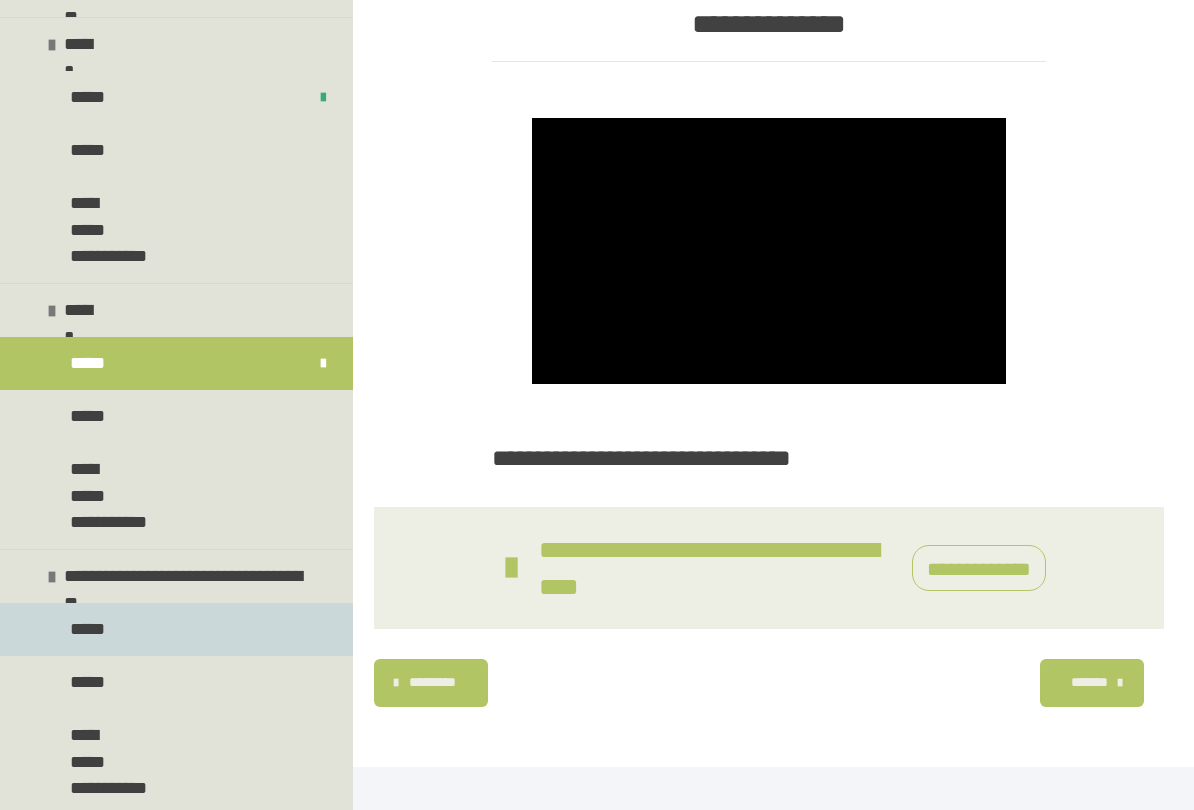 click on "*****" at bounding box center (90, 629) 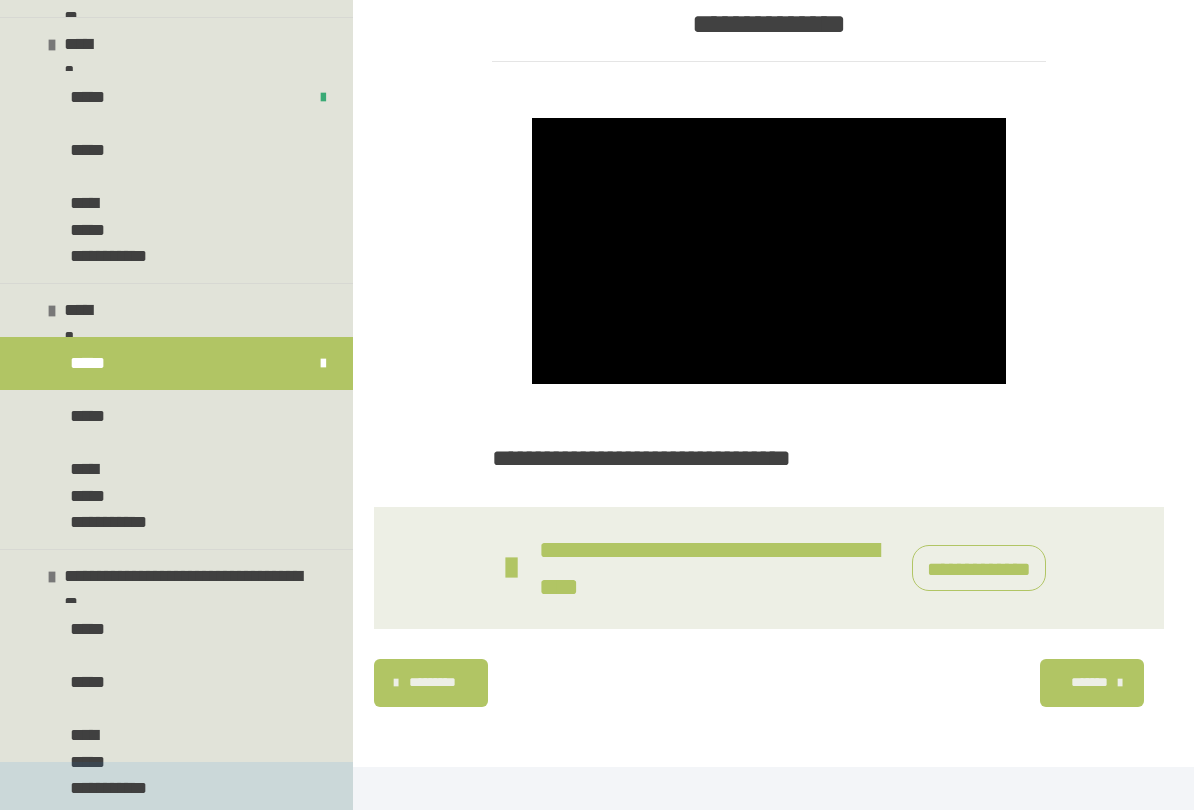 scroll, scrollTop: 270, scrollLeft: 0, axis: vertical 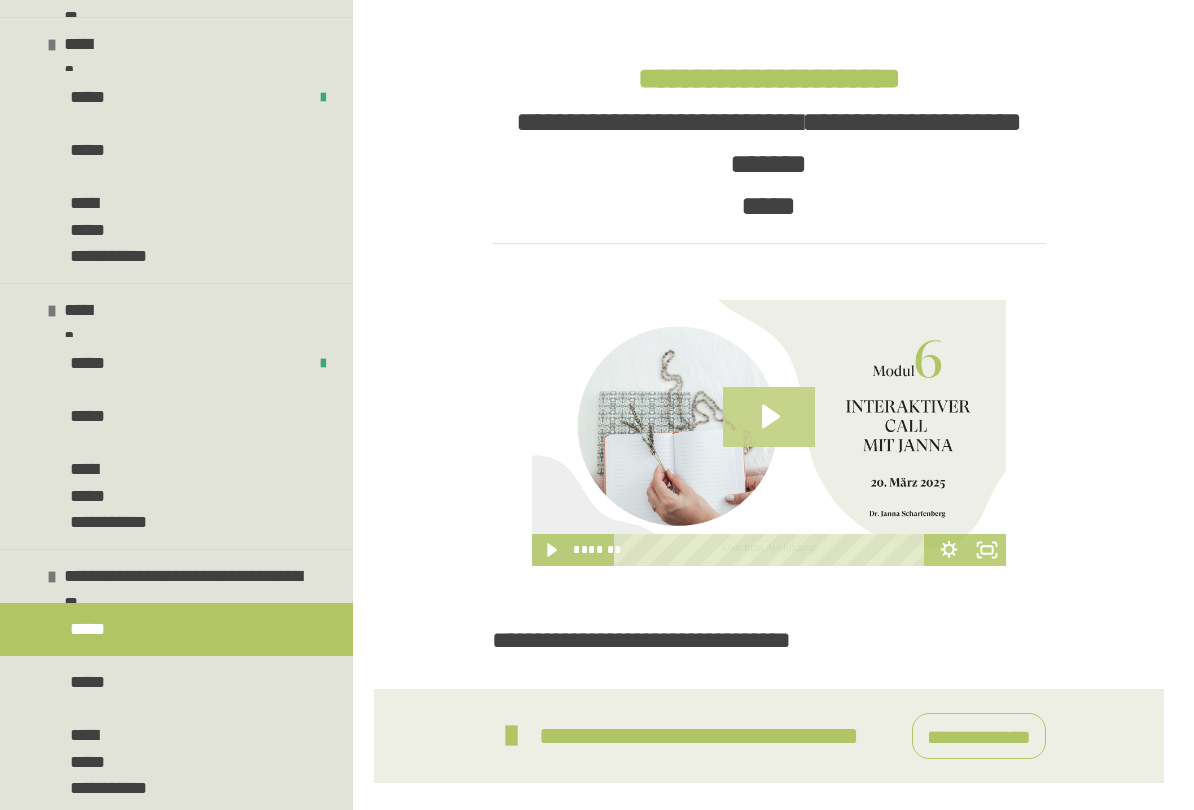 click 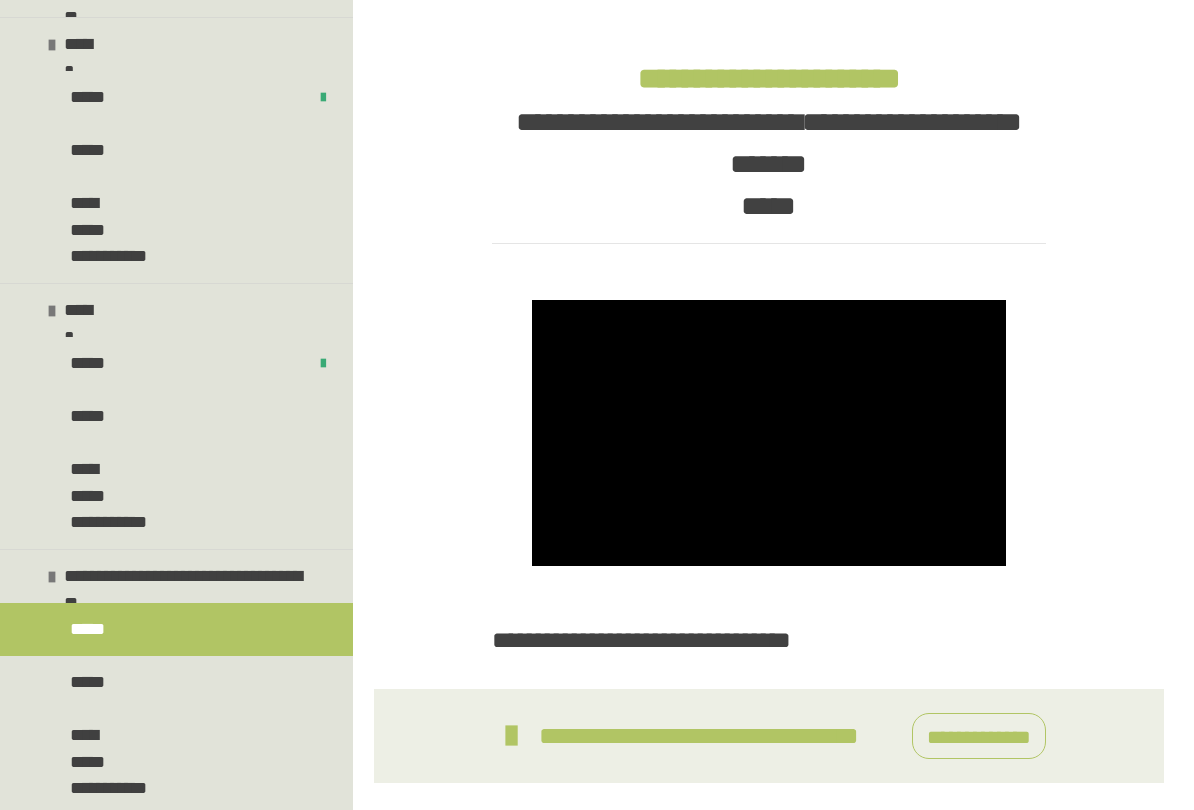 click at bounding box center (769, 433) 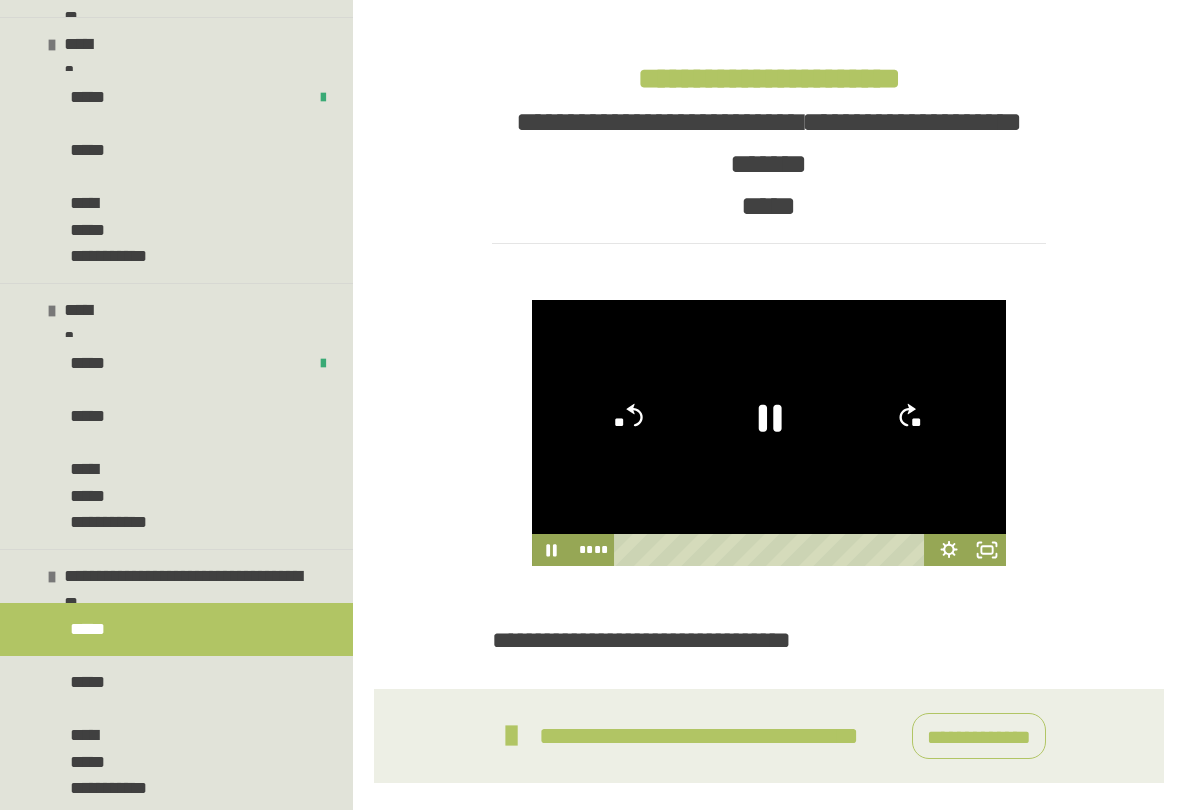 click on "**" 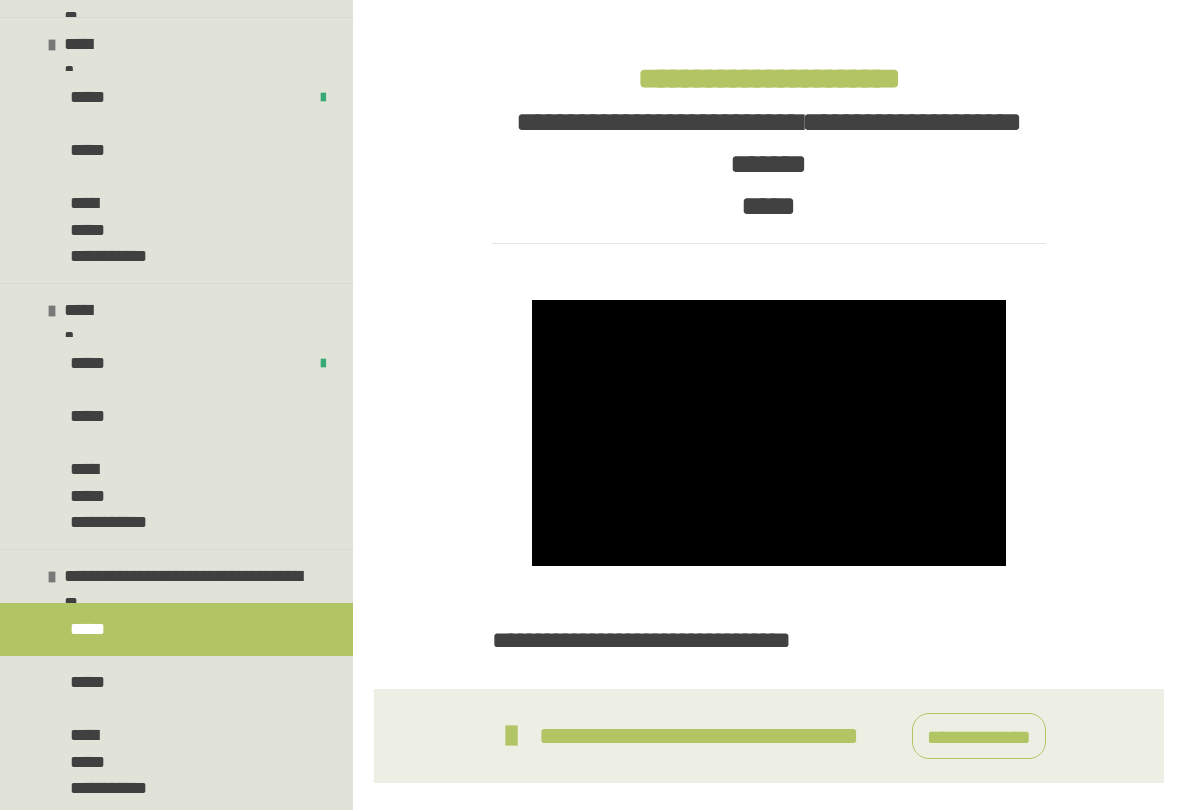 click at bounding box center [769, 433] 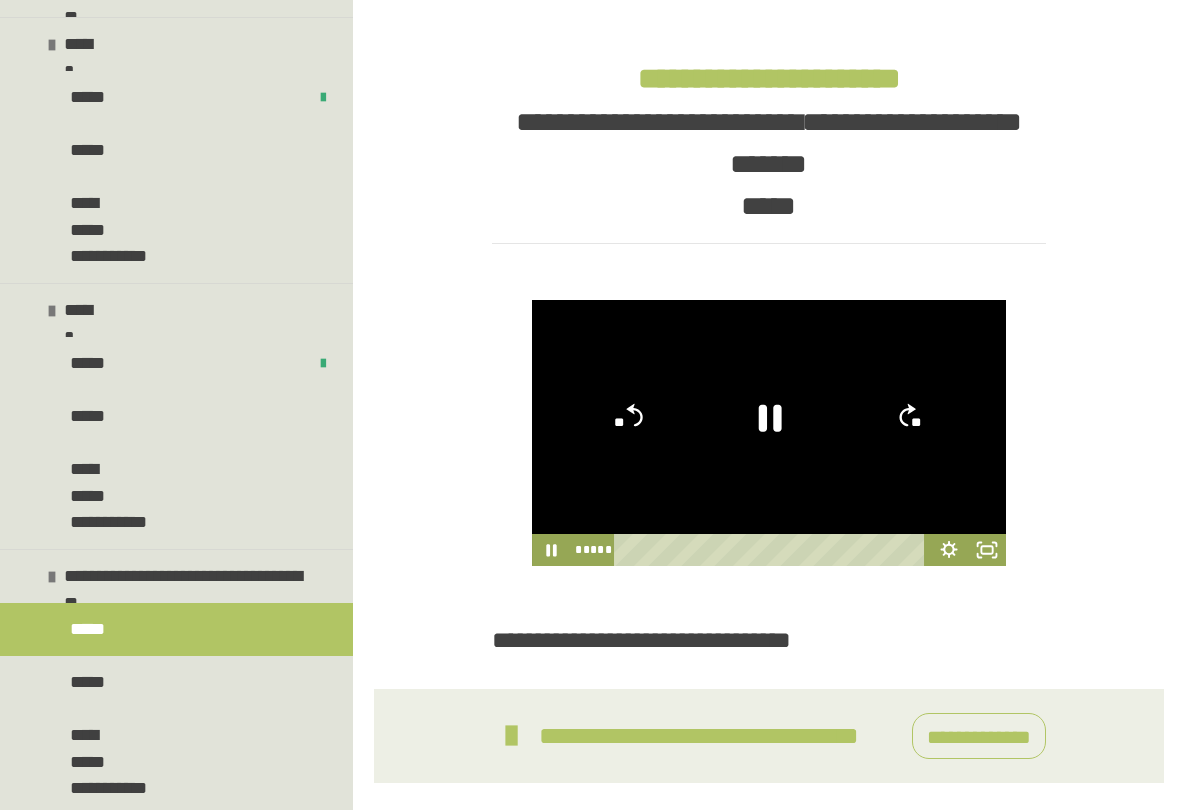 click on "**" 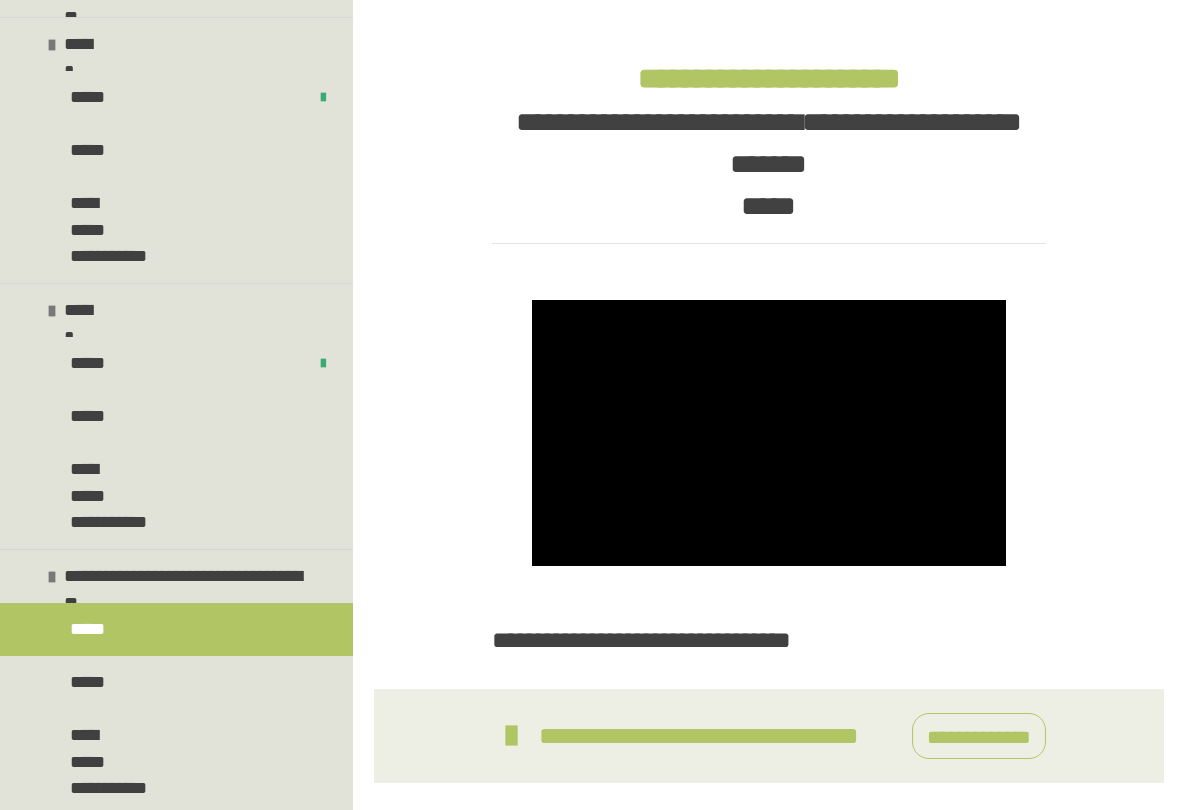 click at bounding box center (769, 433) 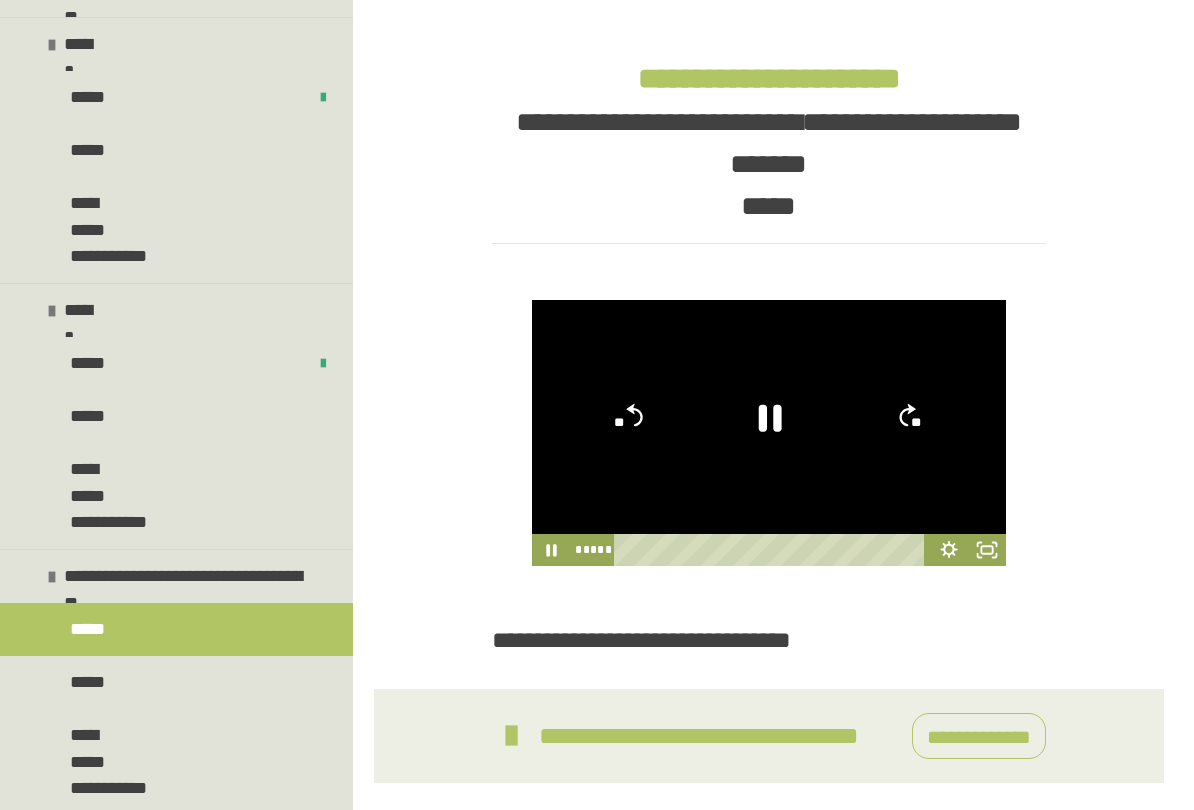 click on "**********" at bounding box center (597, 326) 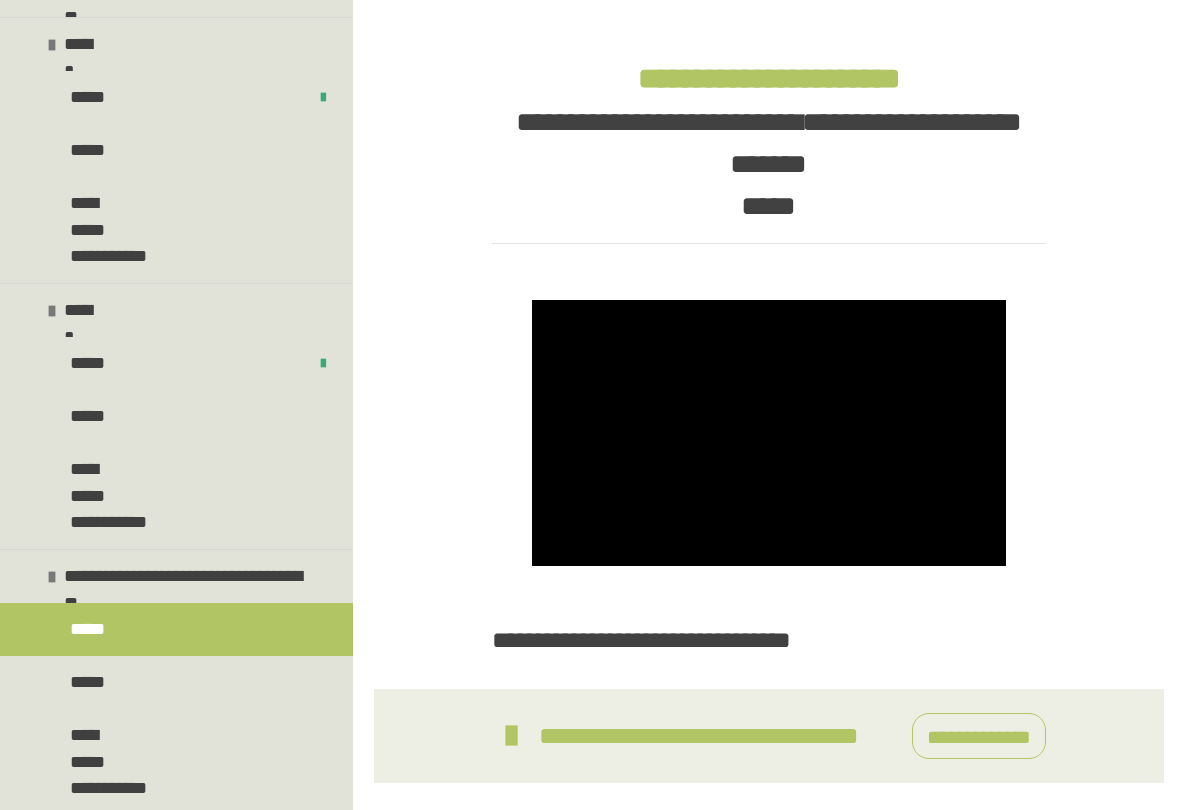 click at bounding box center (769, 433) 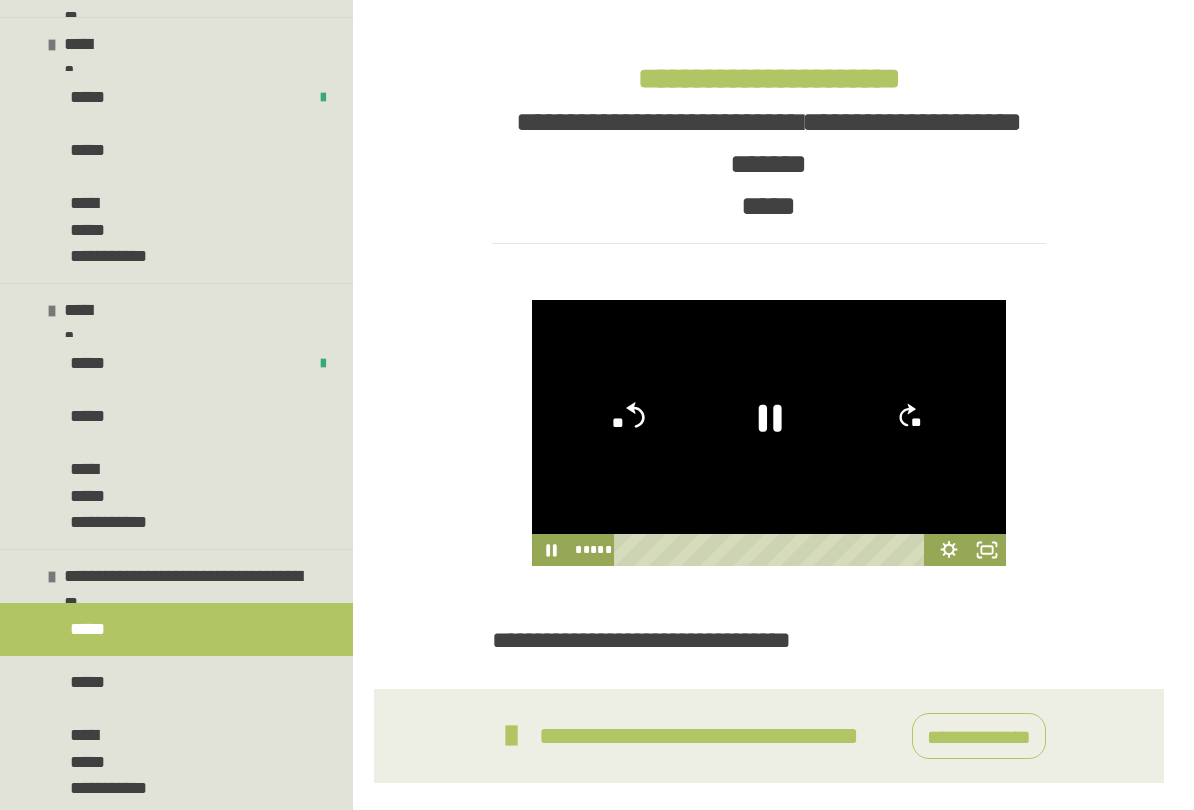 click on "**" 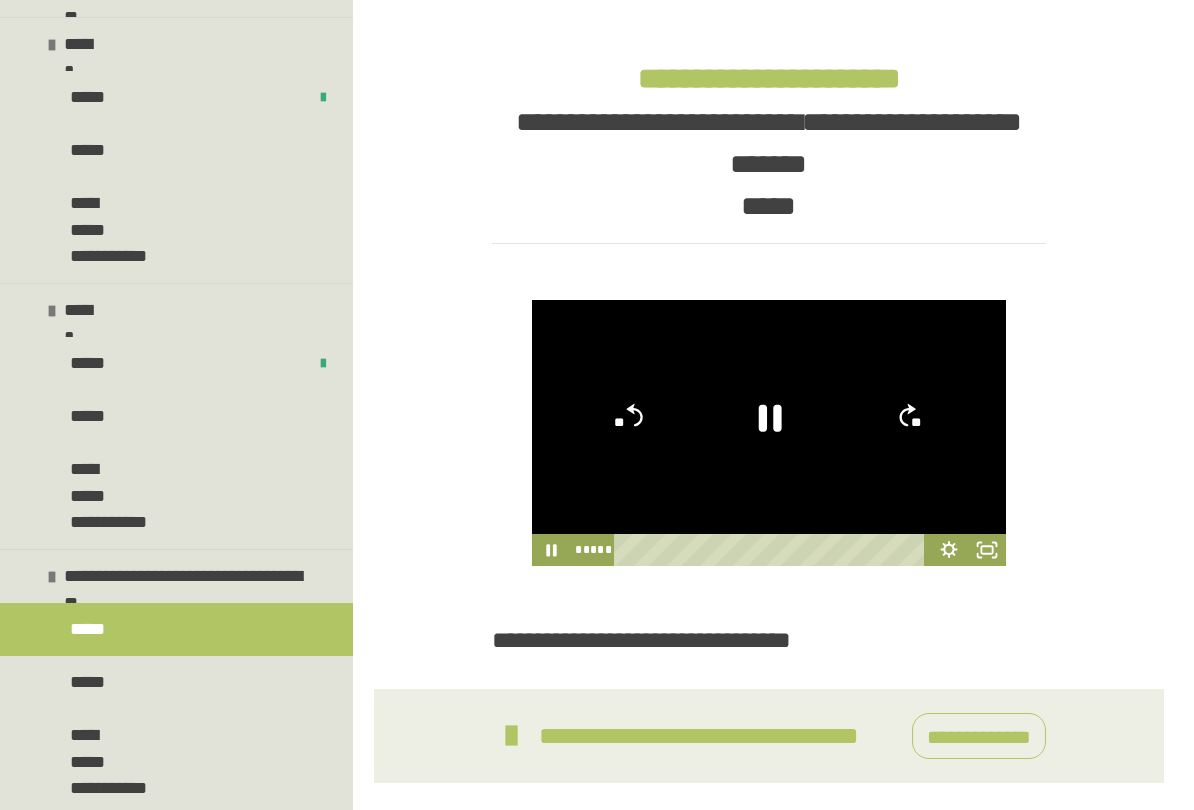 click on "**" 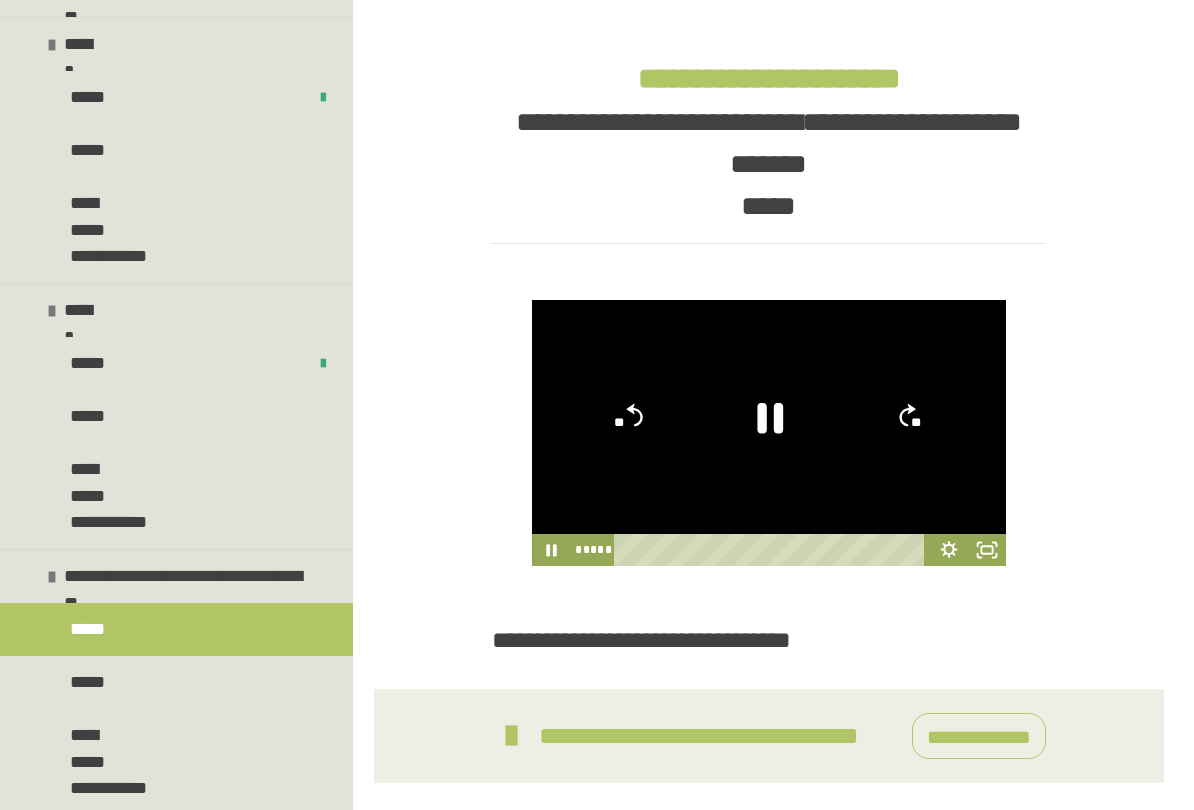 click 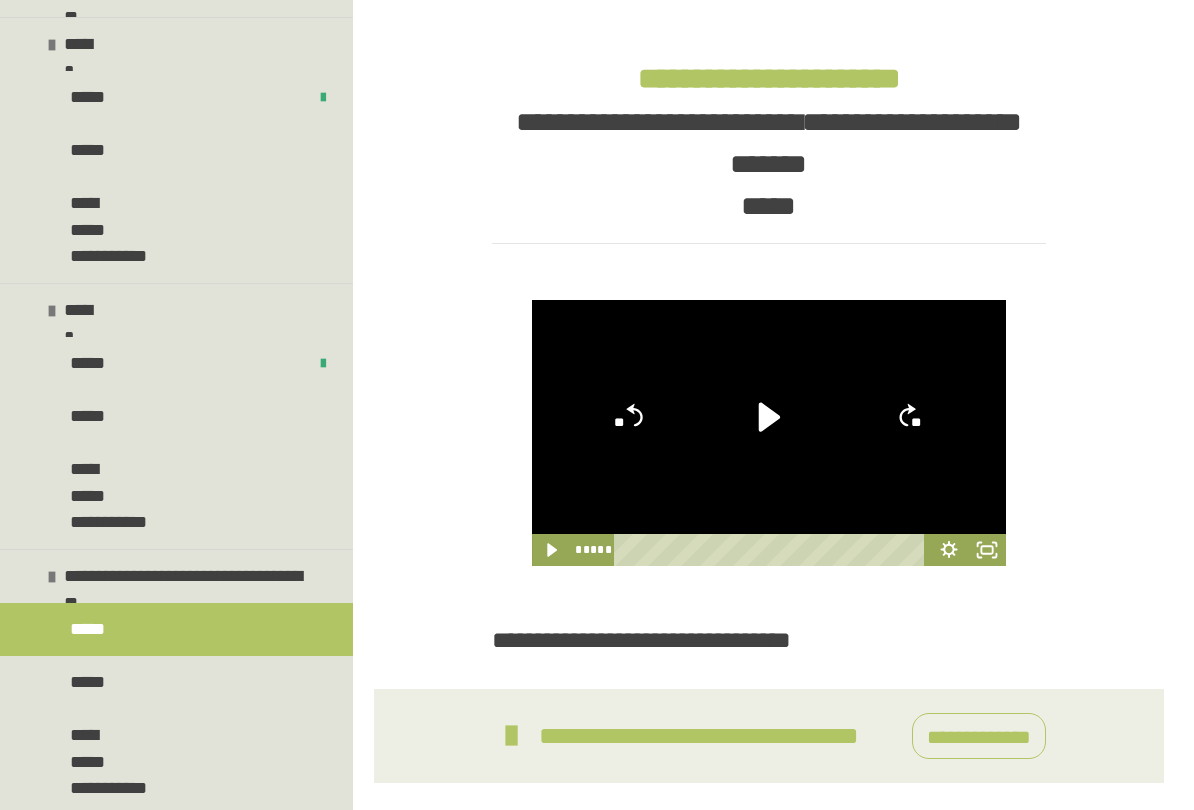 click 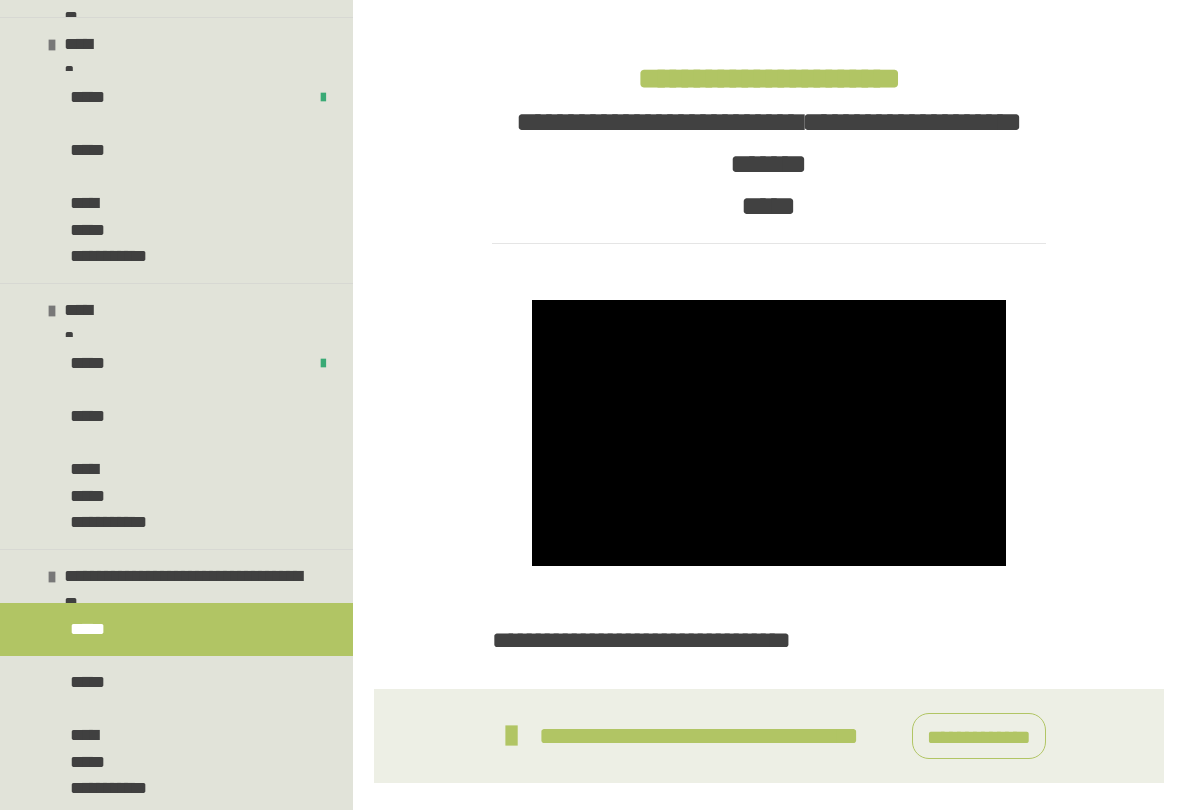 click at bounding box center (769, 433) 